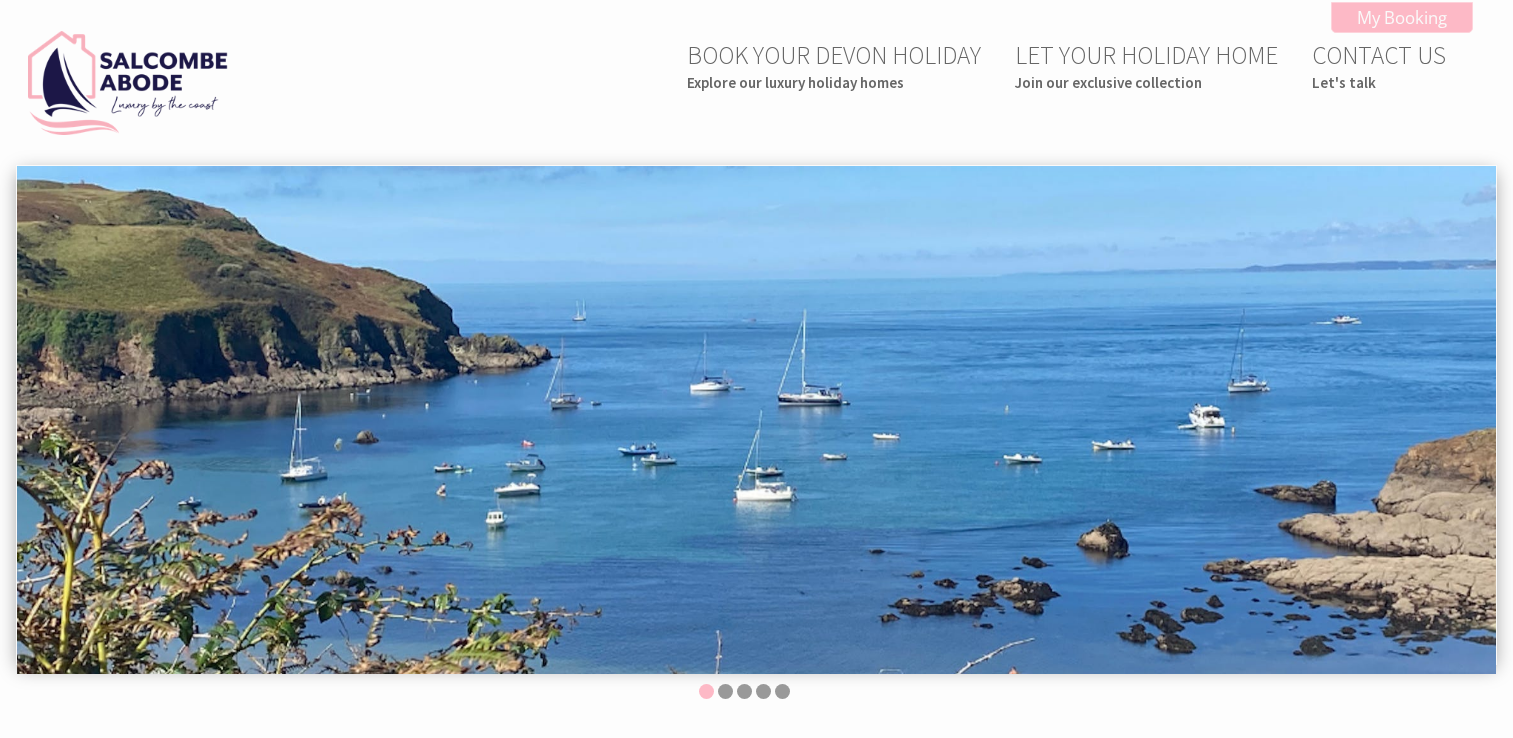 scroll, scrollTop: 0, scrollLeft: 0, axis: both 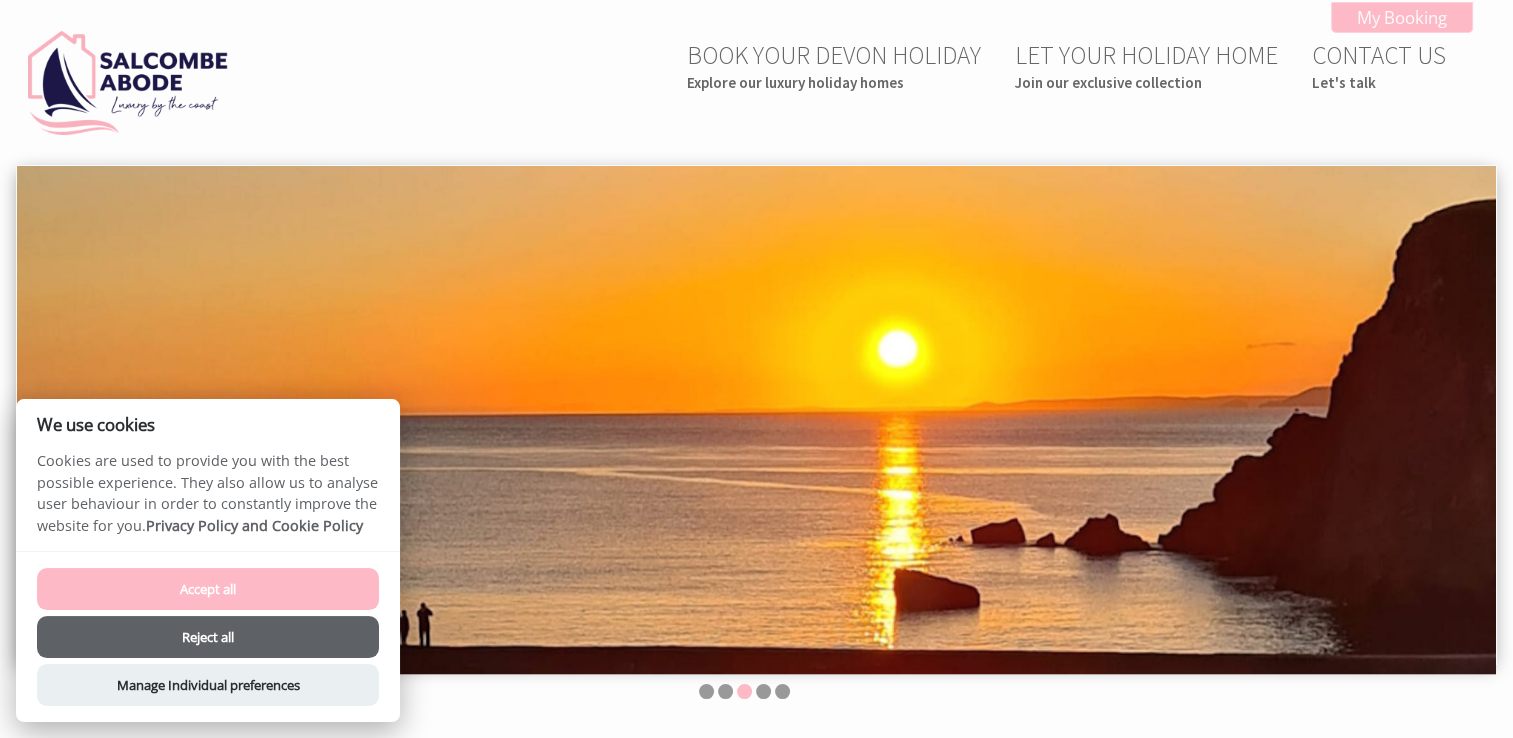 click on "Reject all" at bounding box center (208, 637) 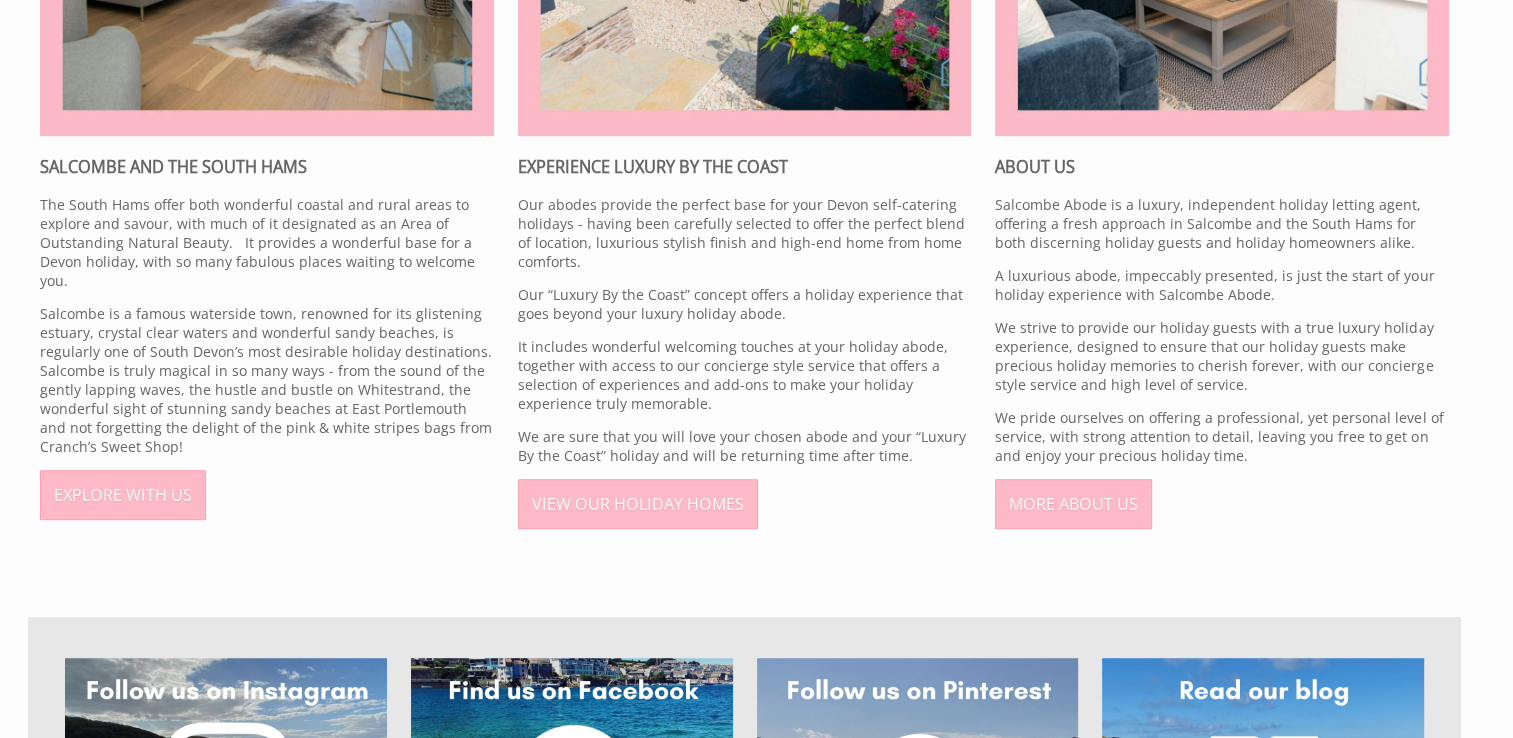 scroll, scrollTop: 1100, scrollLeft: 0, axis: vertical 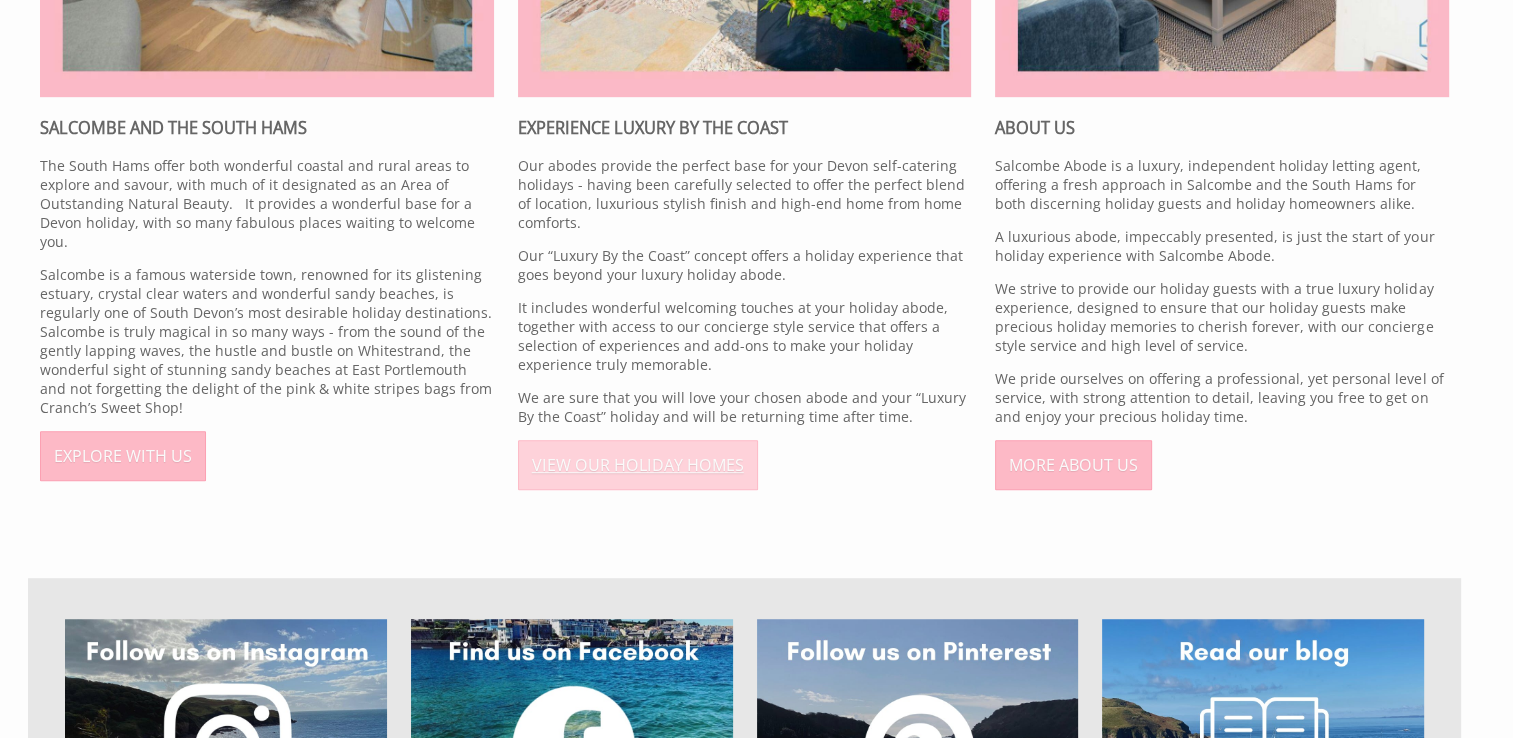 click on "VIEW OUR HOLIDAY HOMES" at bounding box center [638, 465] 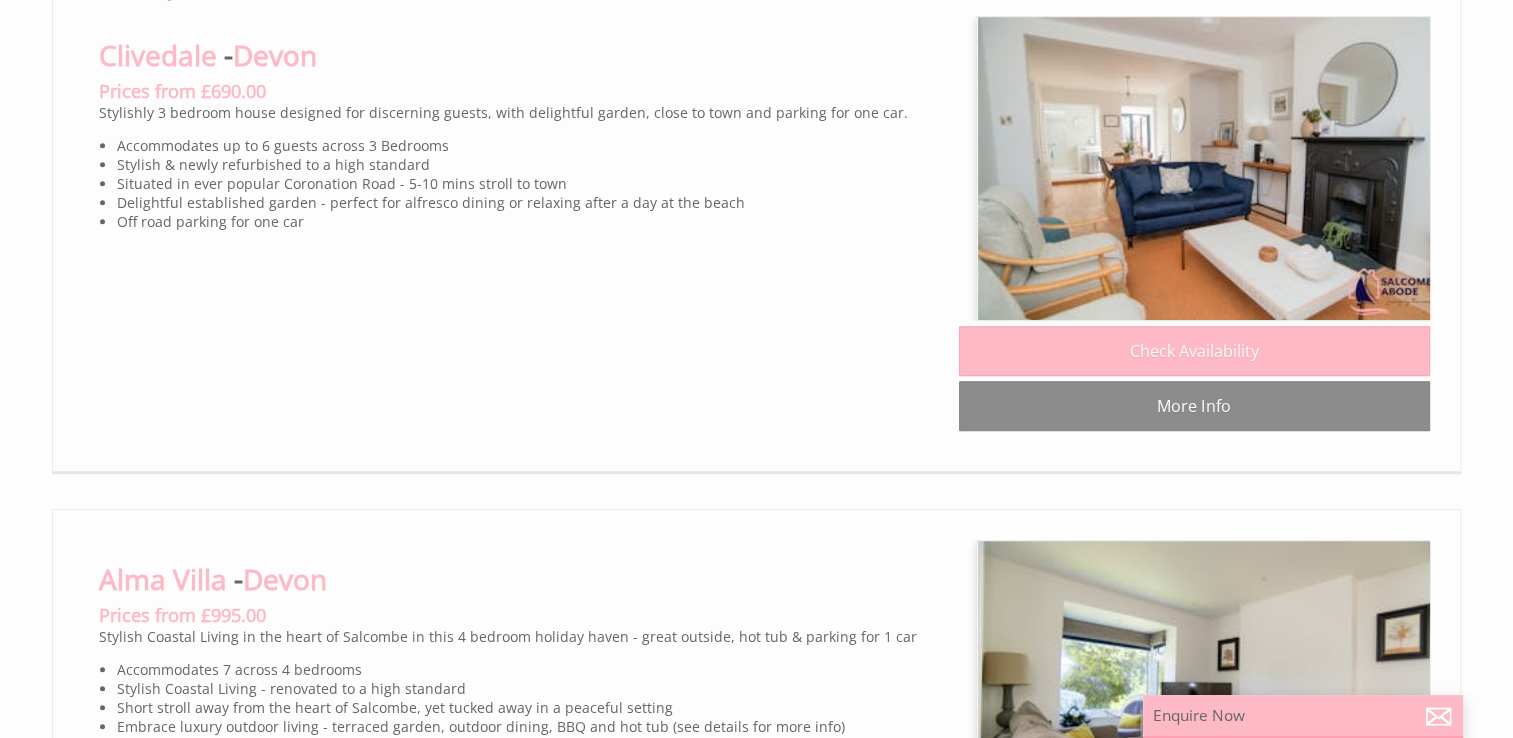 scroll, scrollTop: 0, scrollLeft: 0, axis: both 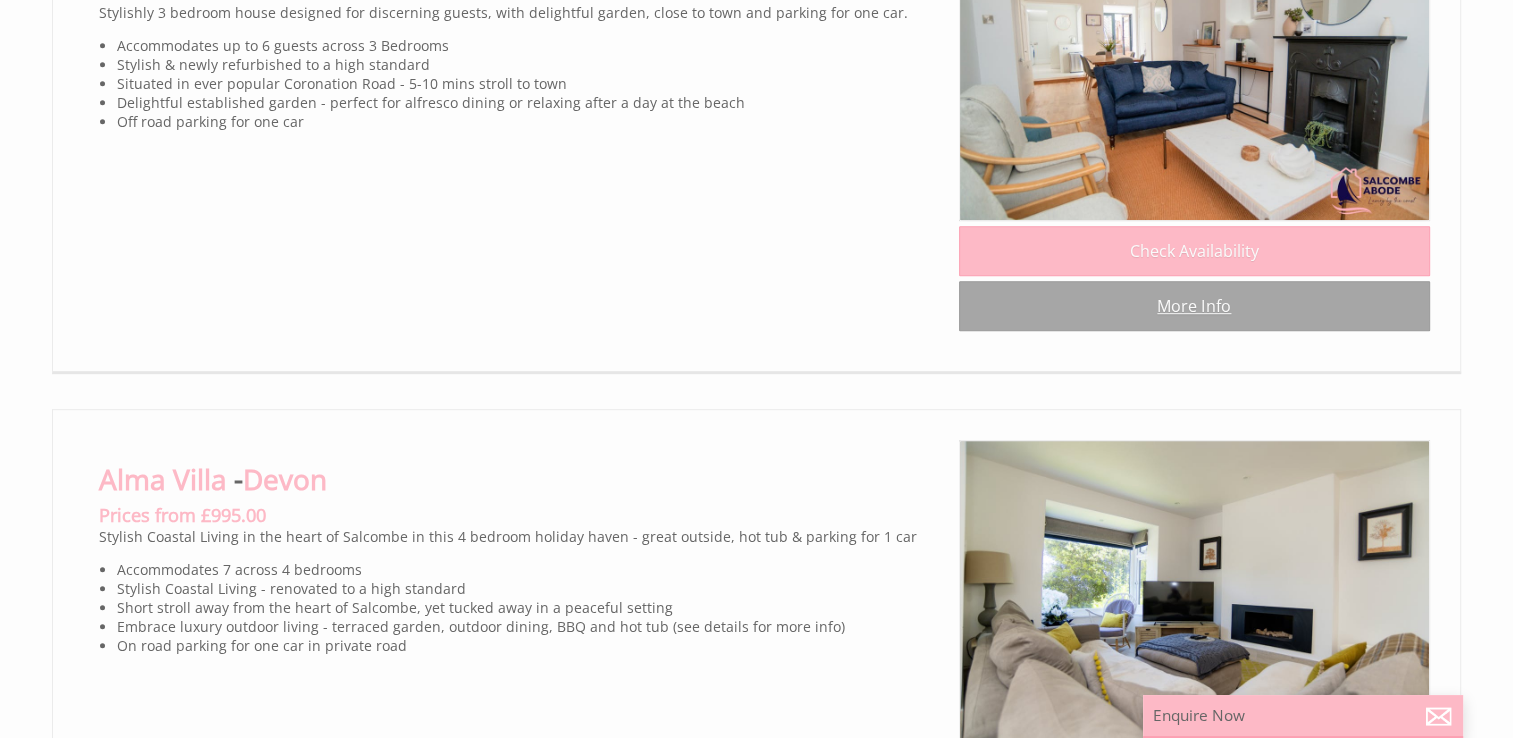 click on "More Info" at bounding box center [1194, 306] 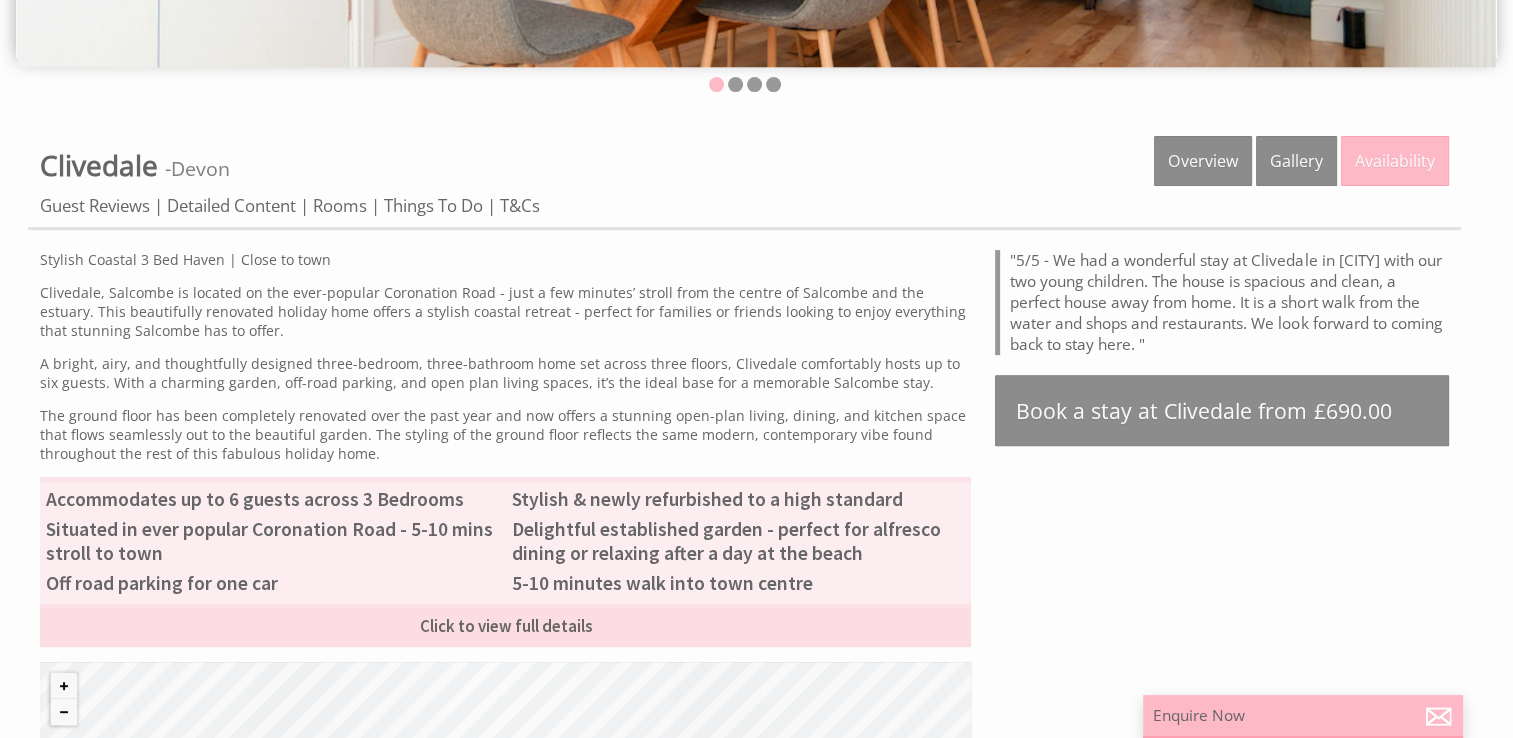 scroll, scrollTop: 609, scrollLeft: 0, axis: vertical 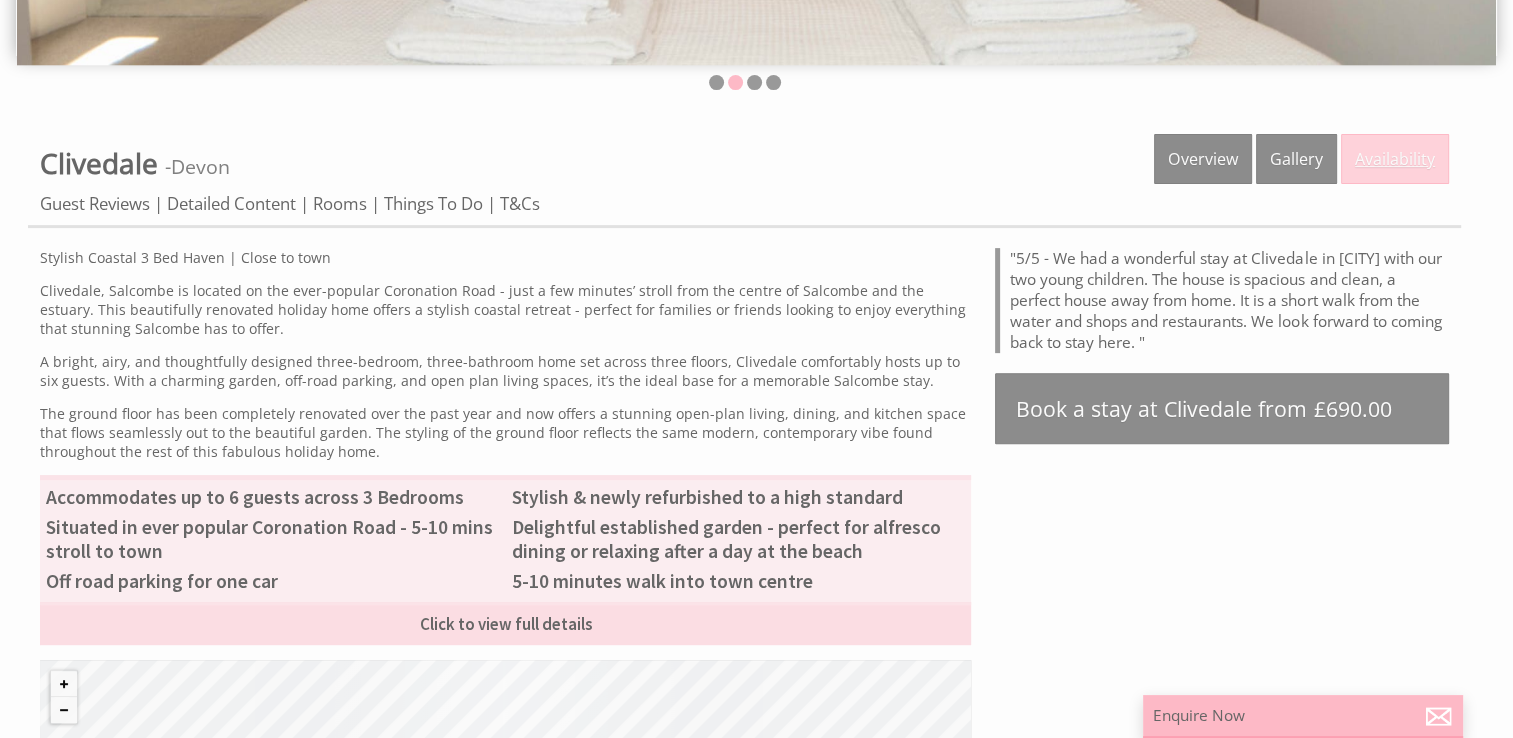 click on "Availability" at bounding box center (1395, 159) 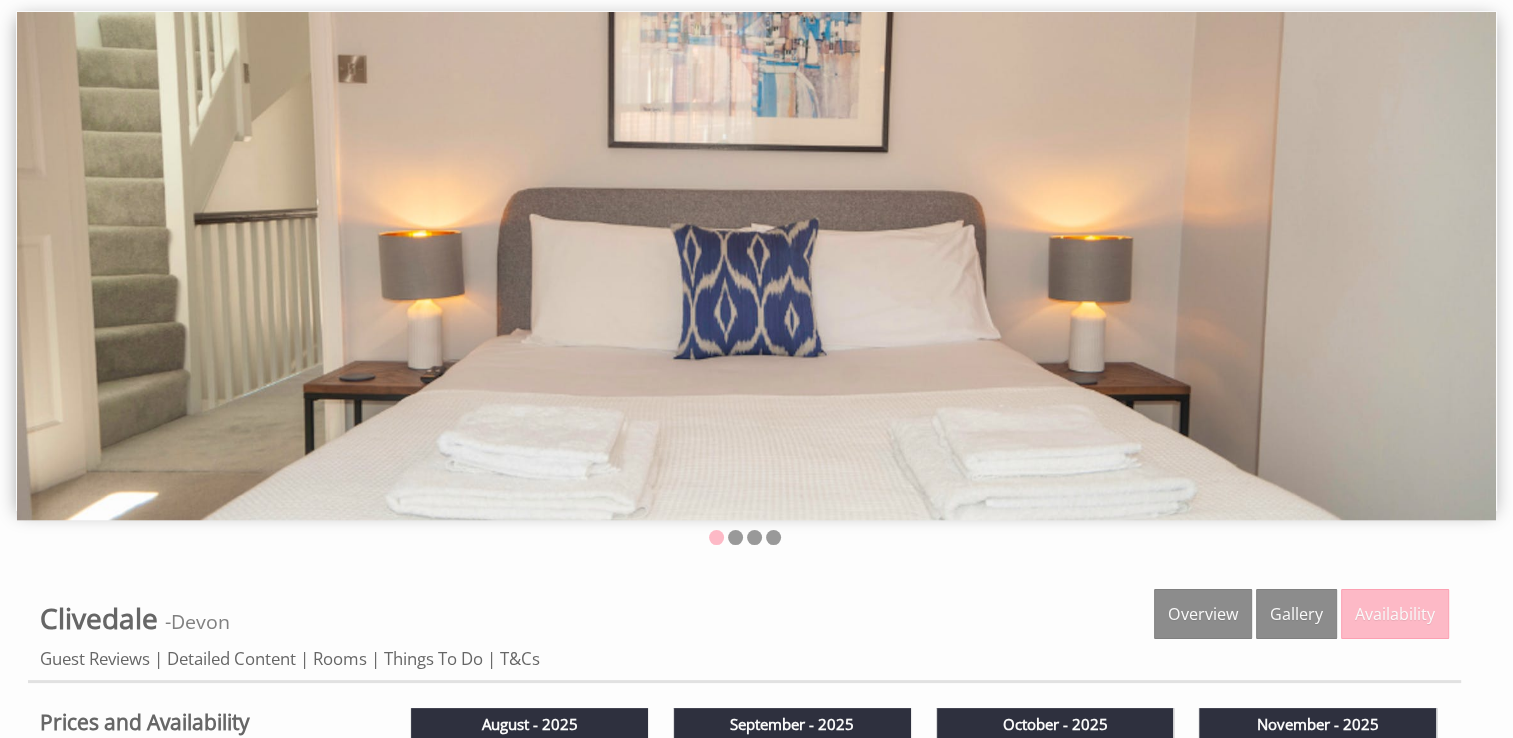 scroll, scrollTop: 400, scrollLeft: 0, axis: vertical 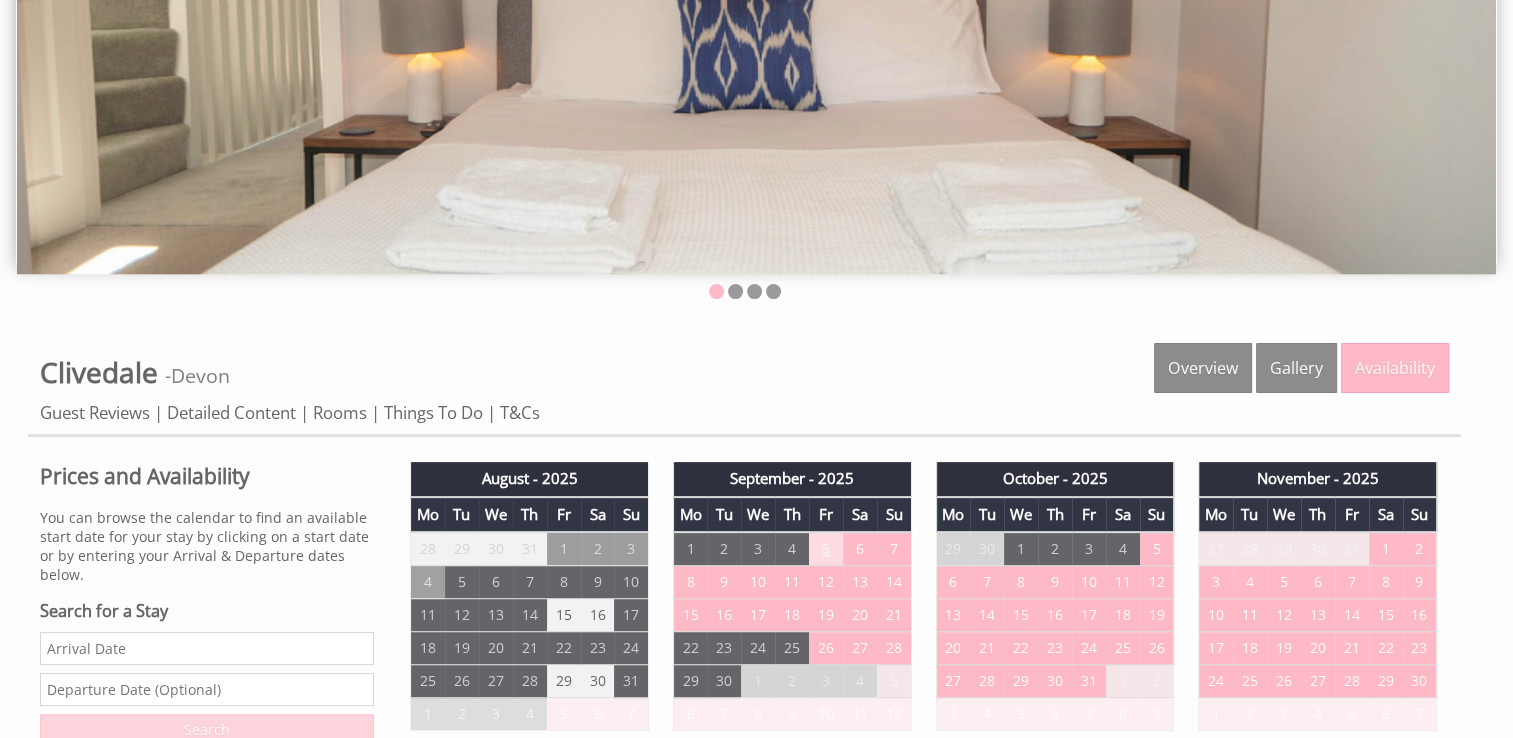click on "5" at bounding box center [826, 549] 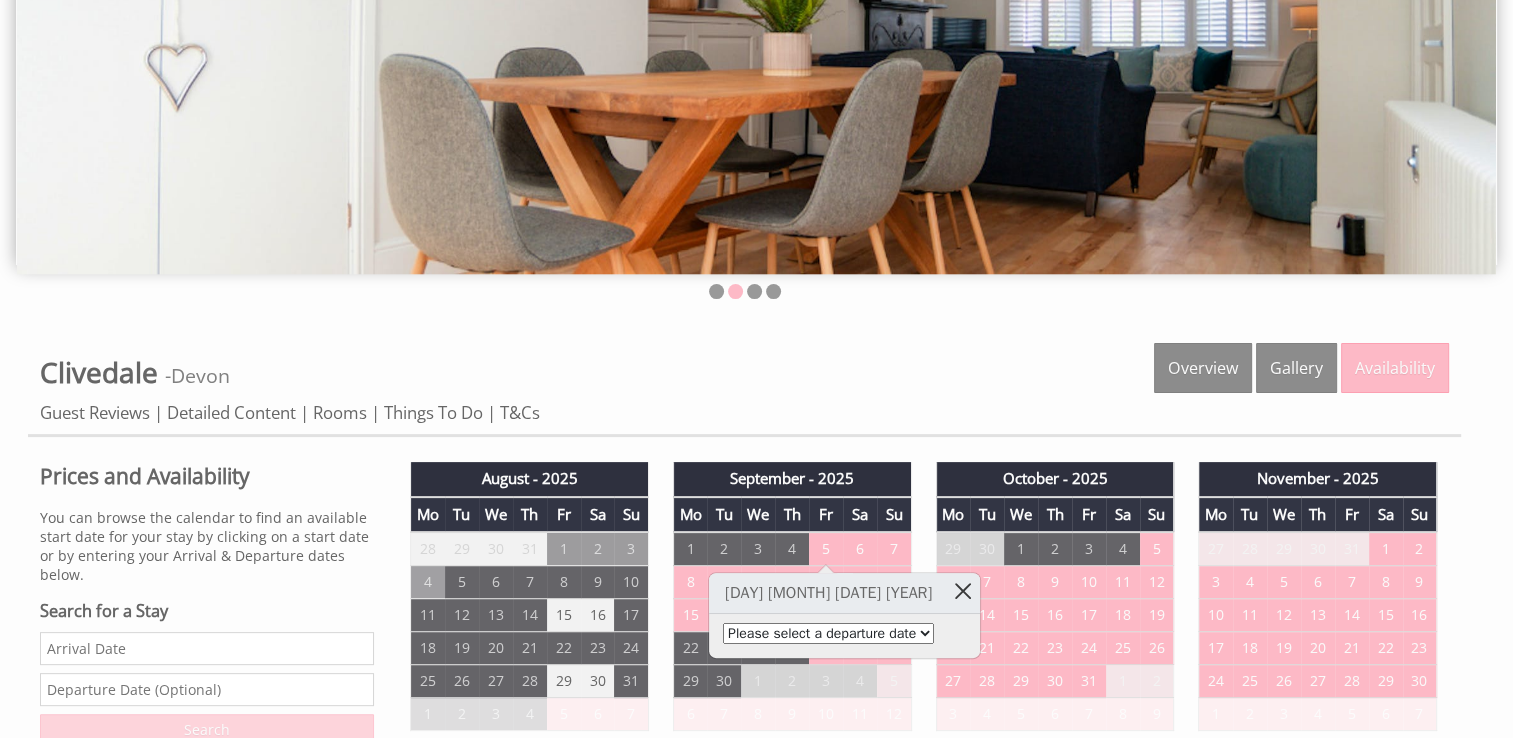 click at bounding box center (962, 590) 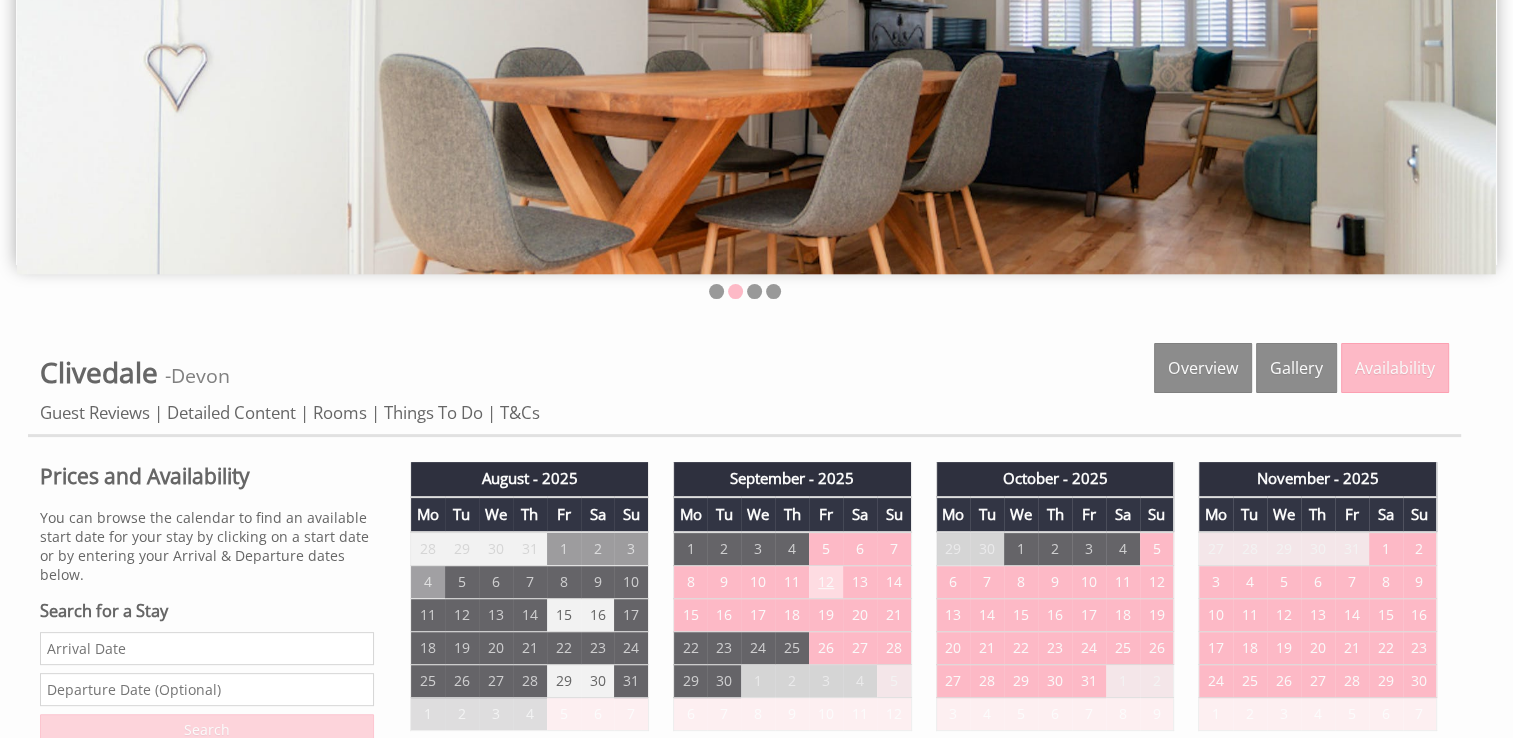 click on "12" at bounding box center [826, 582] 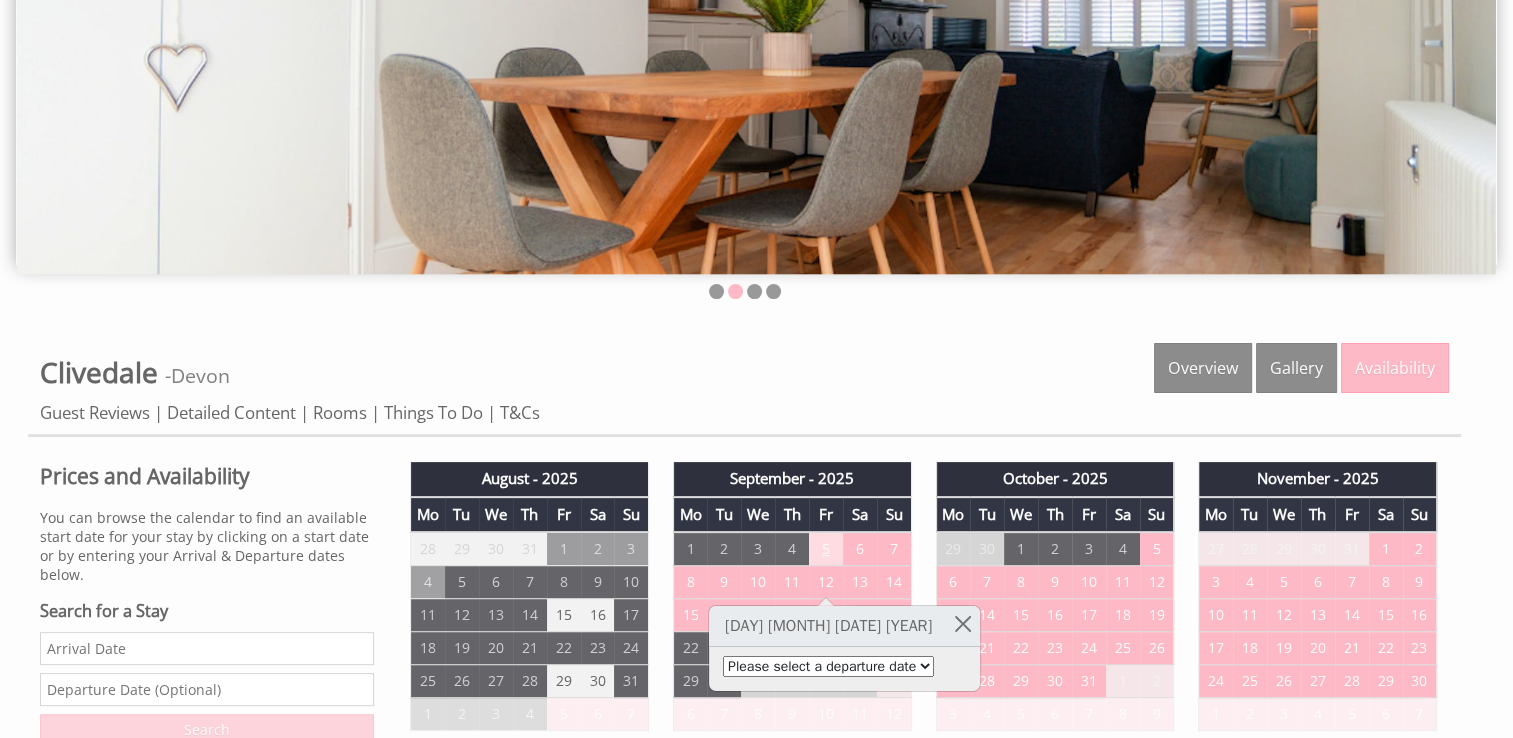 click on "5" at bounding box center (826, 549) 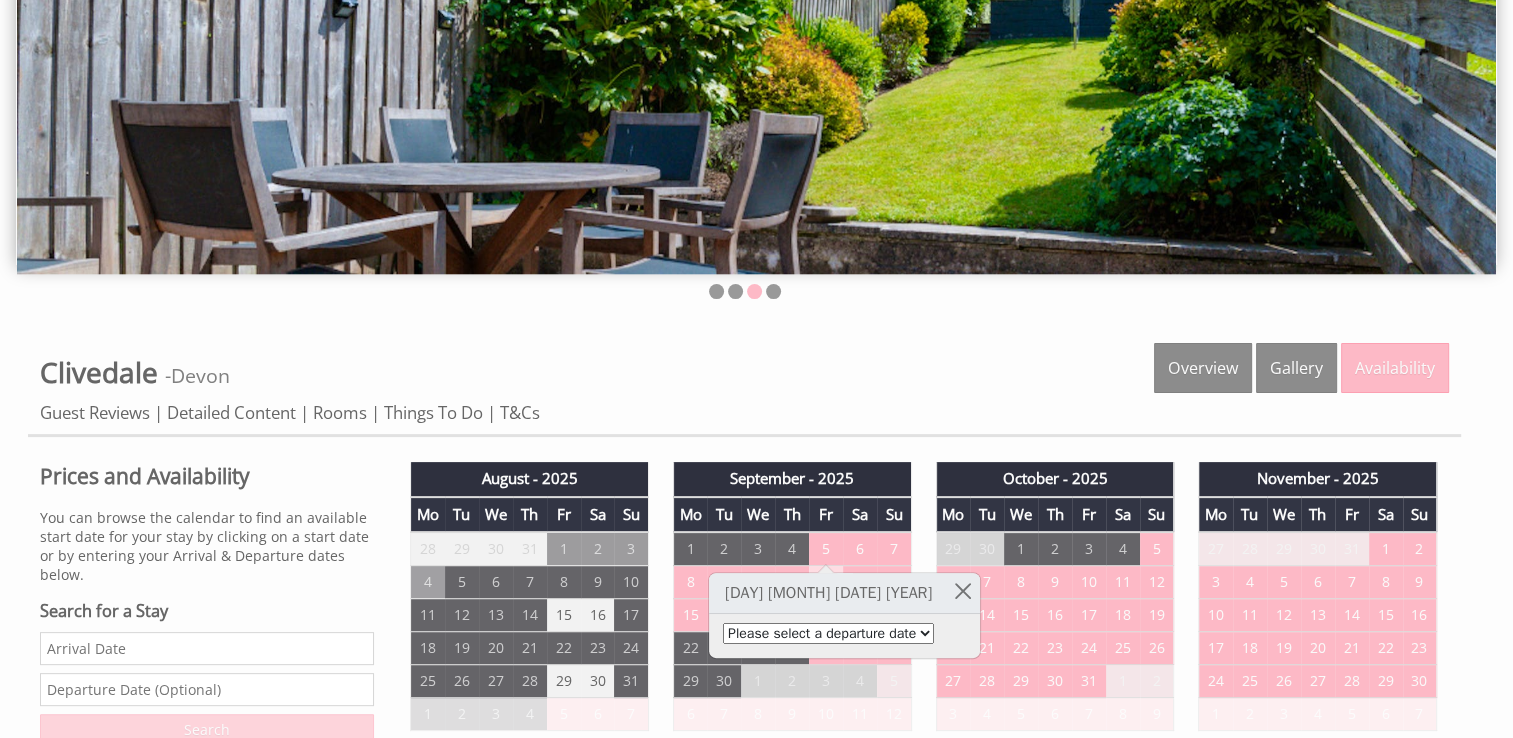 click on "12" at bounding box center [826, 582] 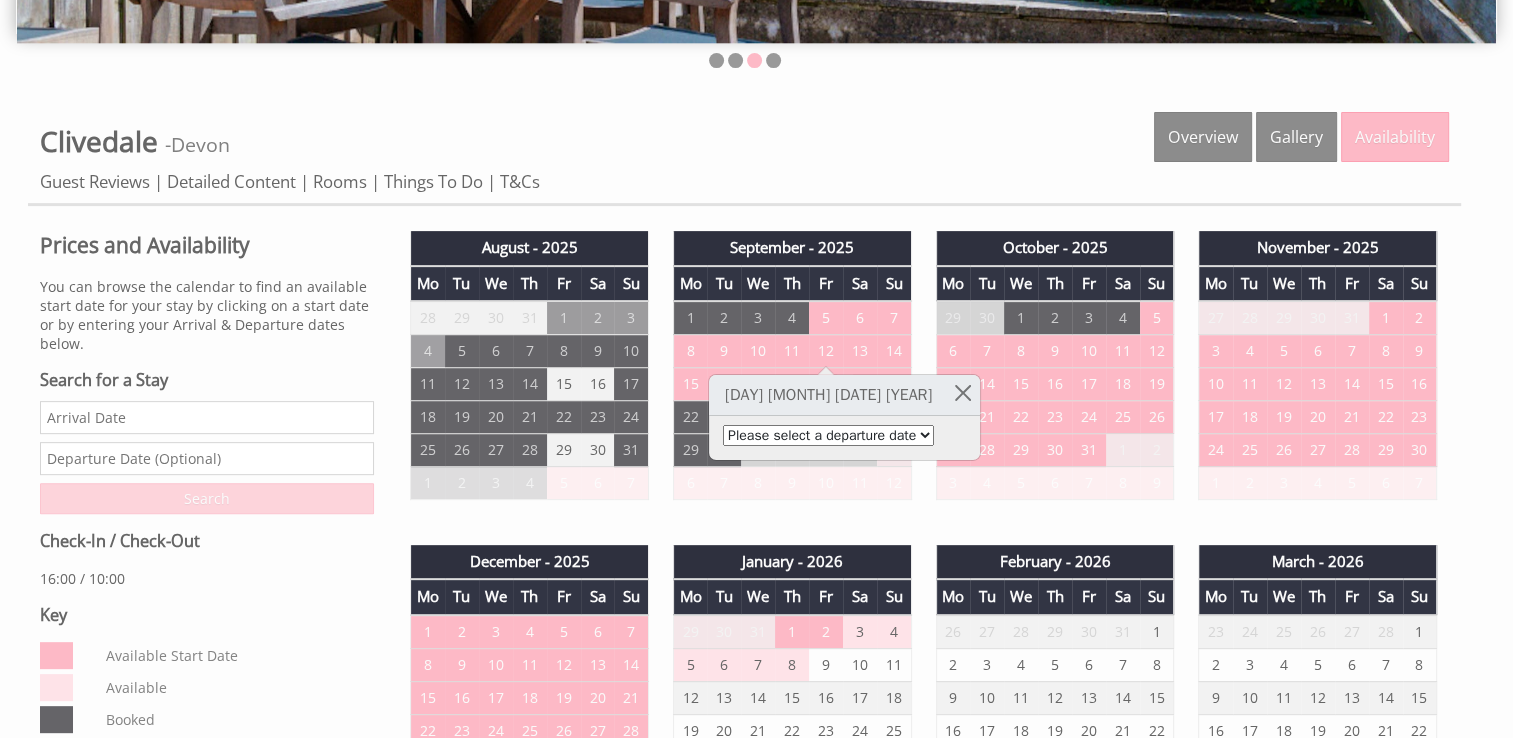 scroll, scrollTop: 700, scrollLeft: 0, axis: vertical 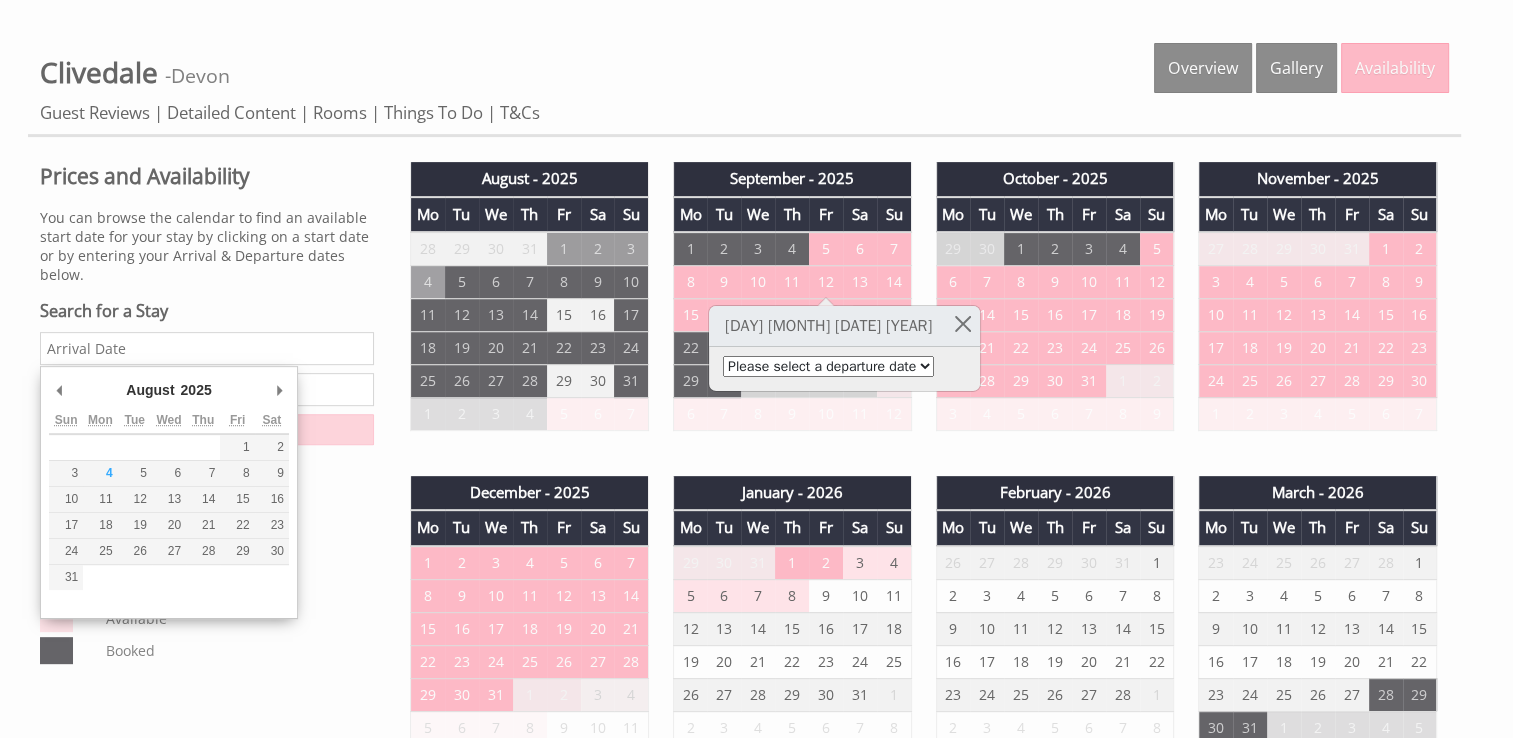 click on "Date" at bounding box center [207, 348] 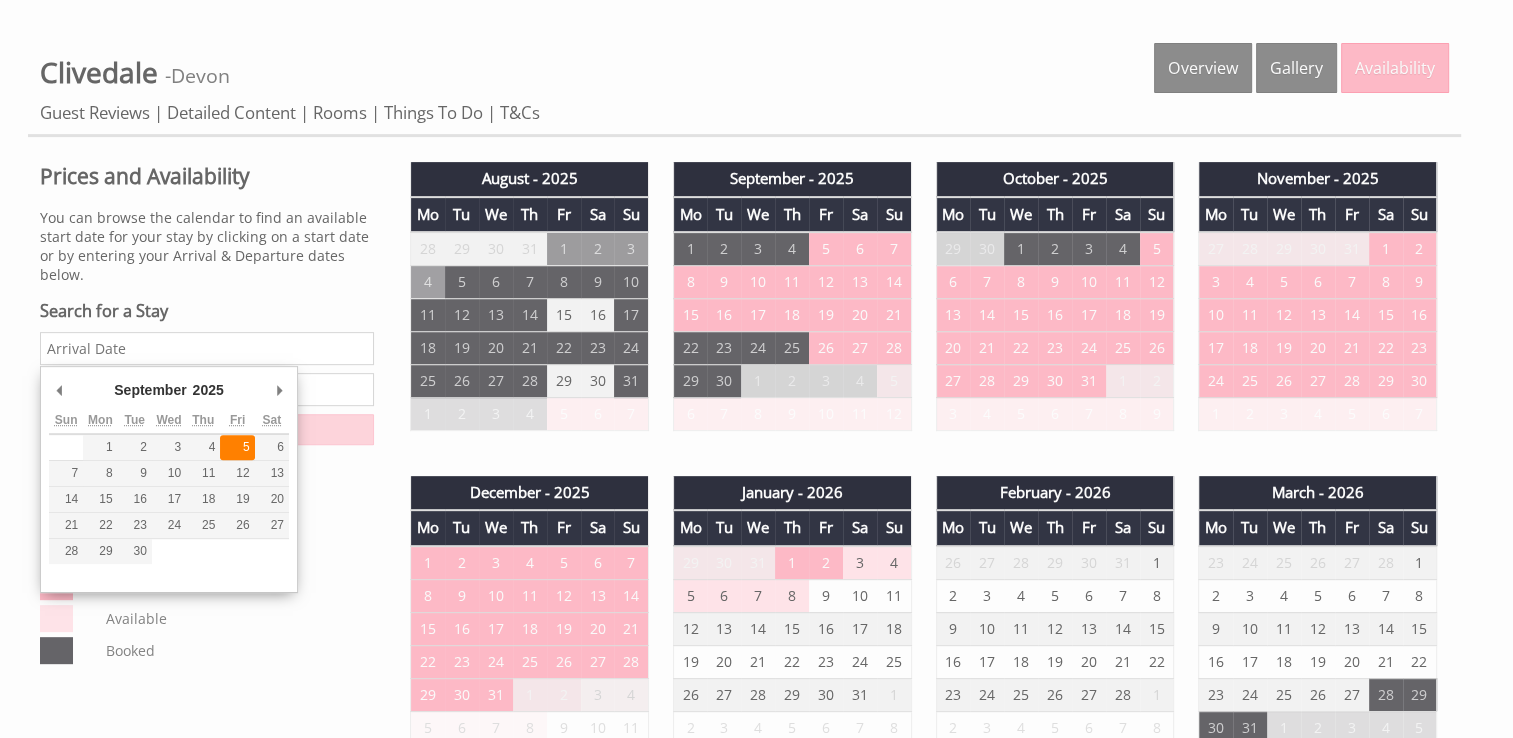 type on "05/09/2025" 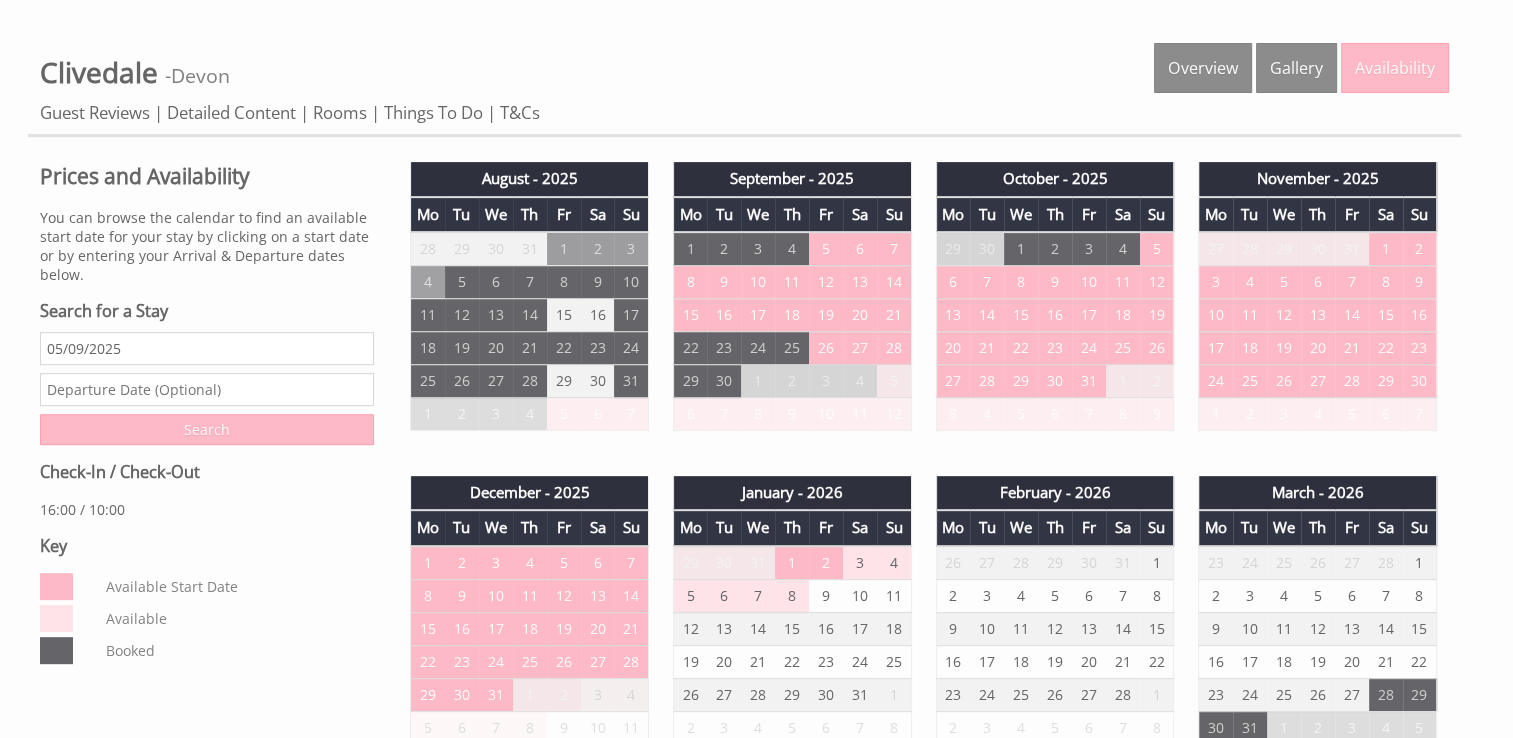 click at bounding box center [207, 389] 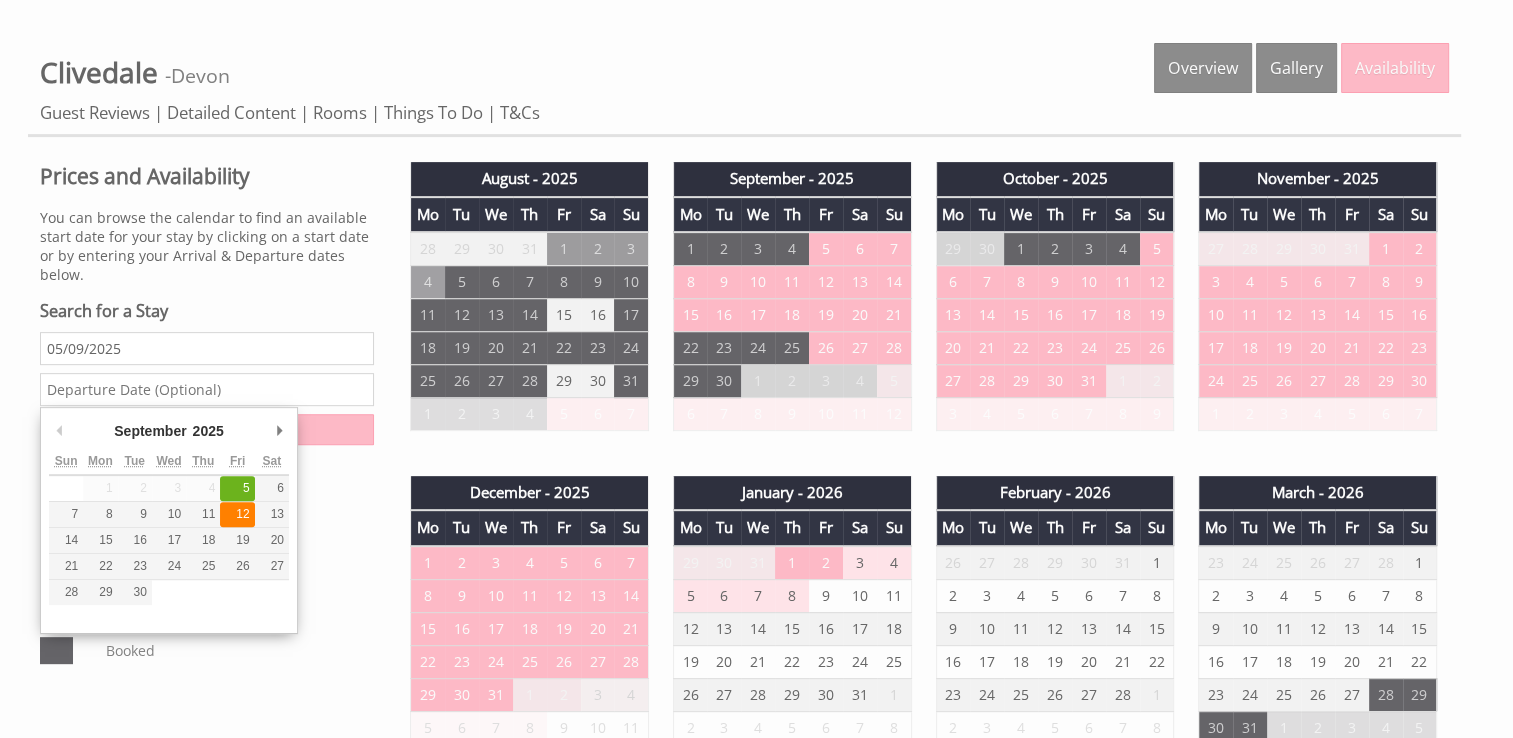 type on "12/09/2025" 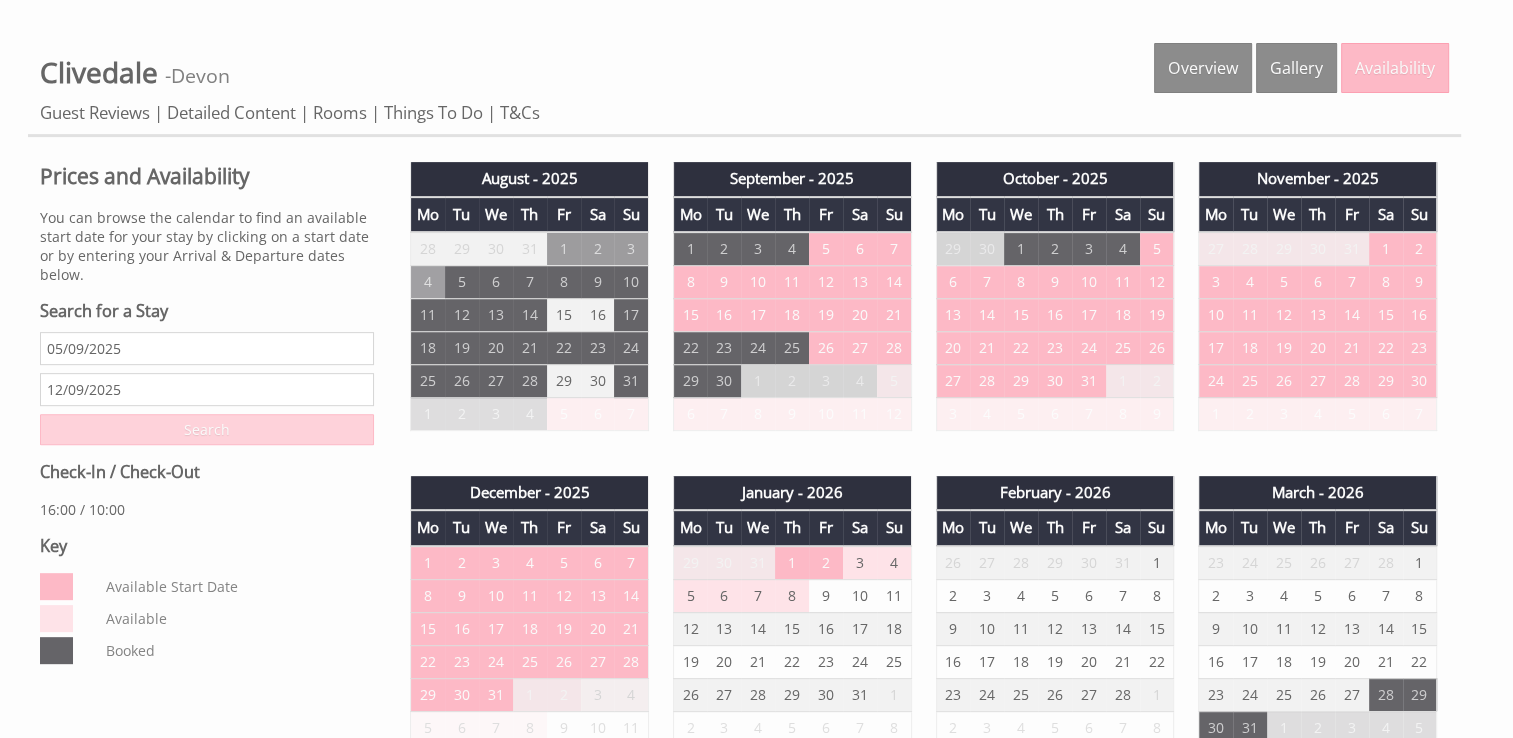 click on "Search" at bounding box center [207, 429] 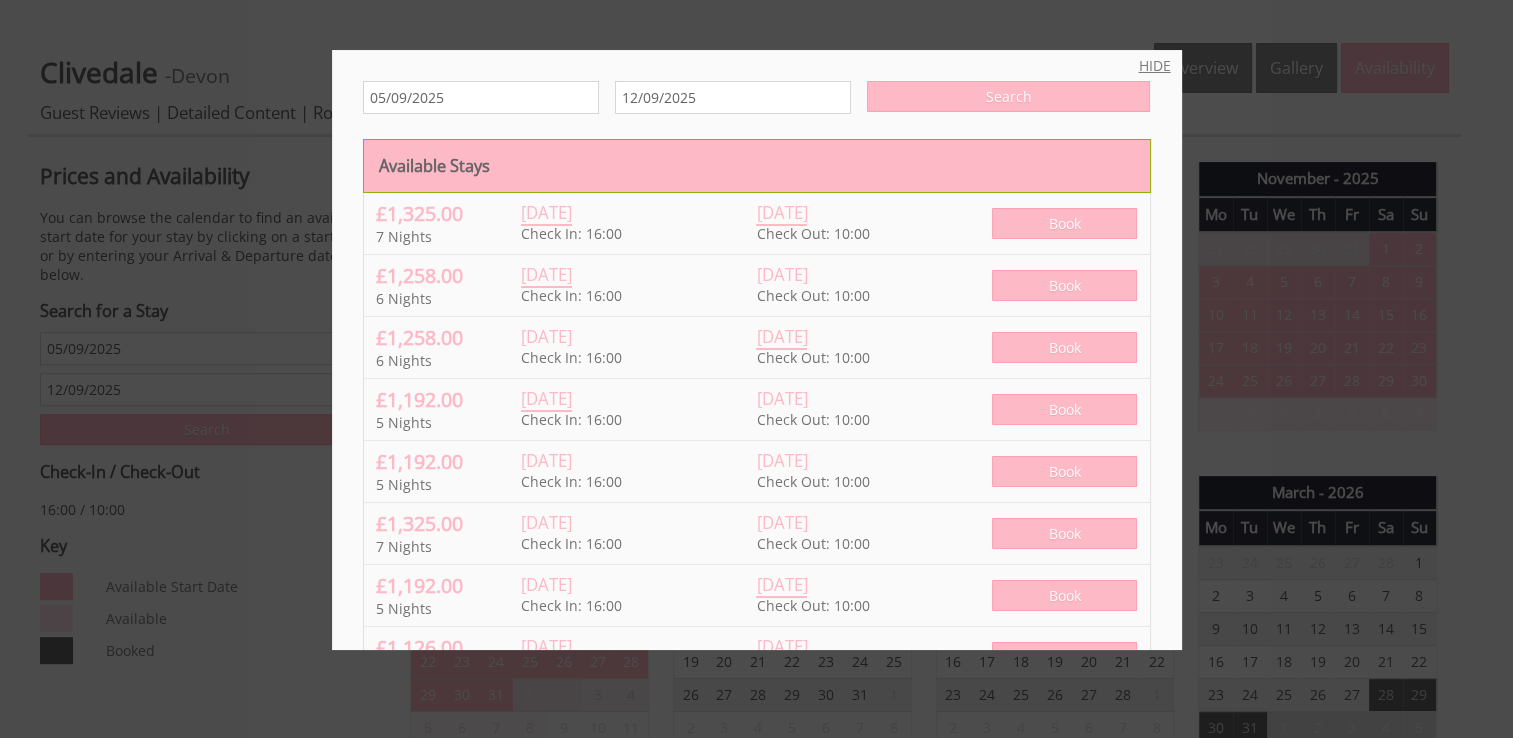 click on "HIDE" at bounding box center (1155, 65) 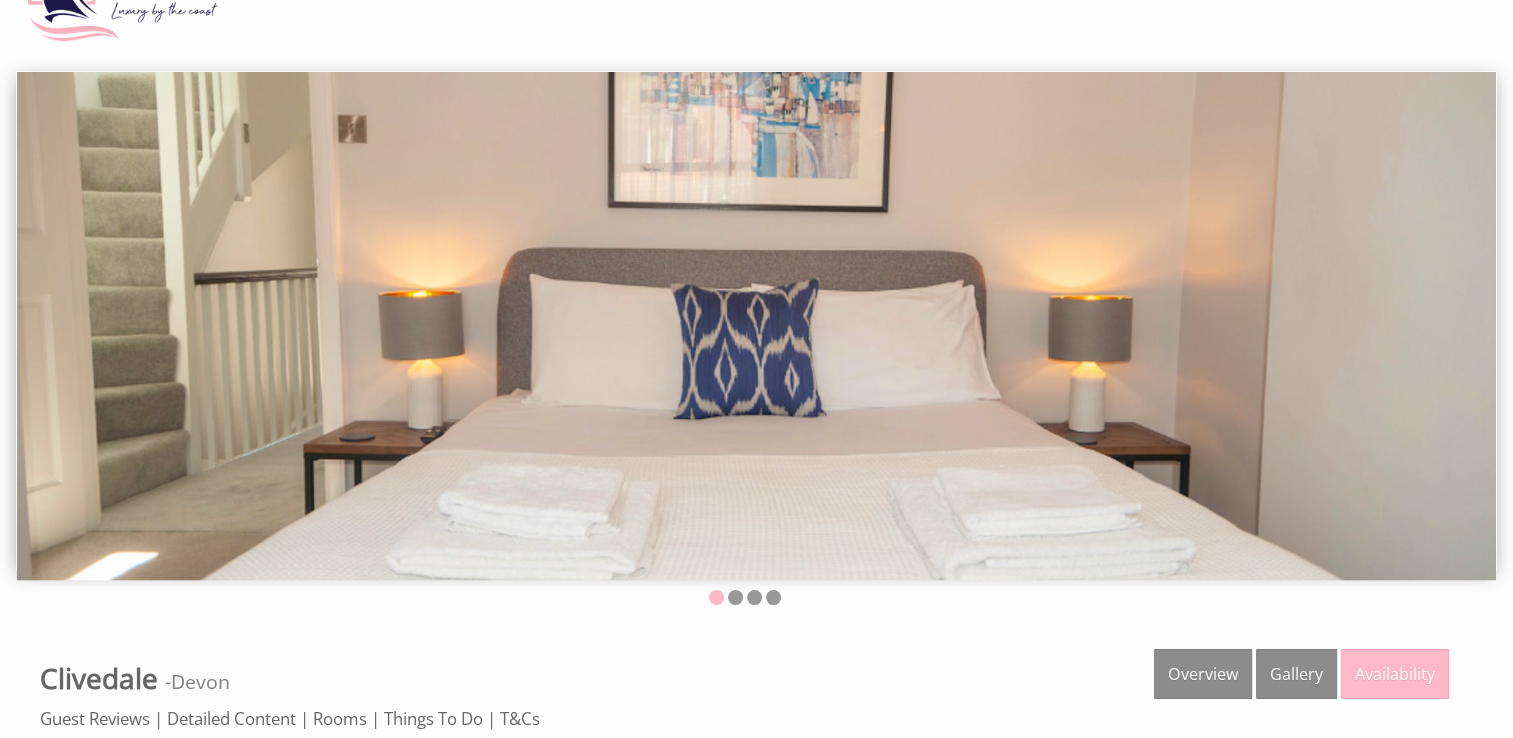 scroll, scrollTop: 300, scrollLeft: 0, axis: vertical 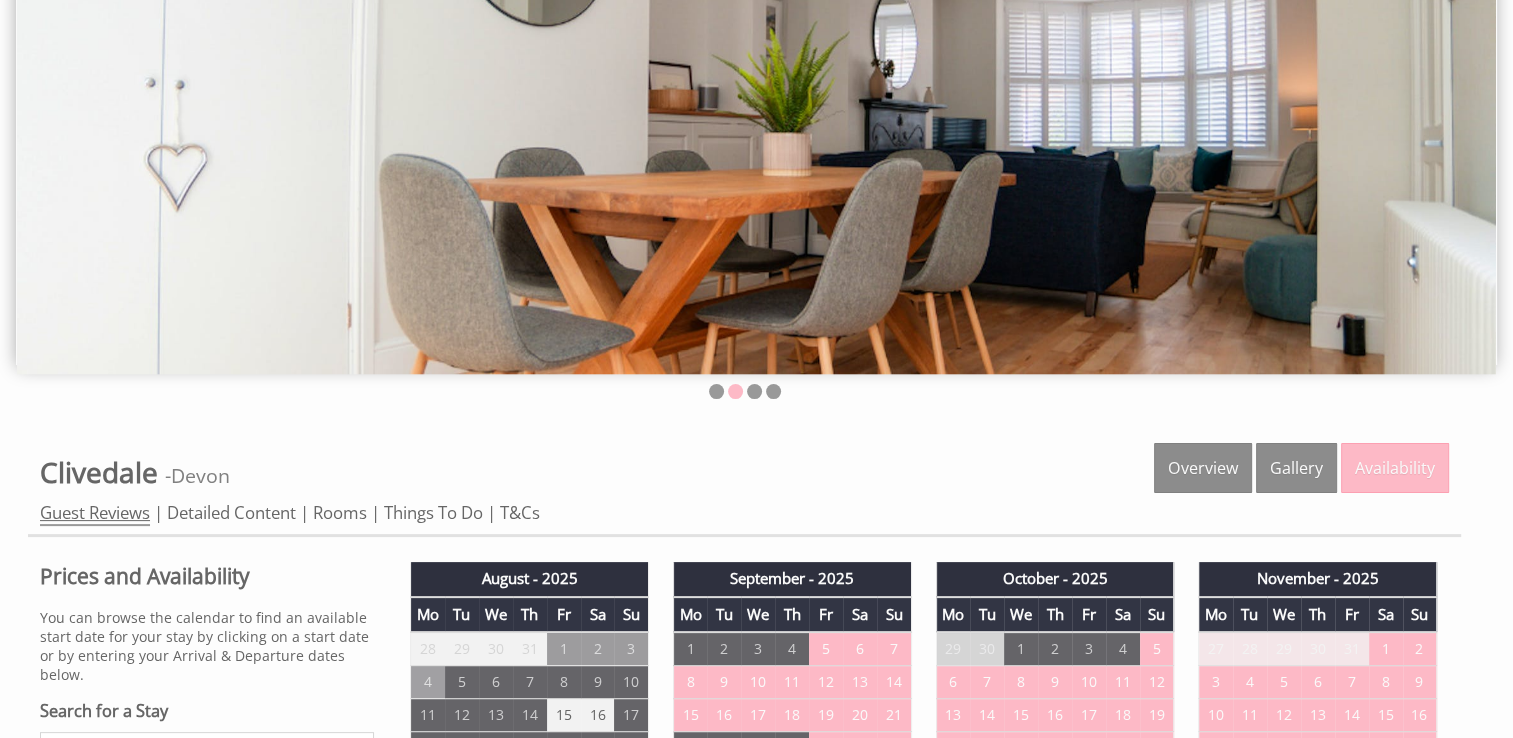 click on "Guest Reviews" at bounding box center [95, 513] 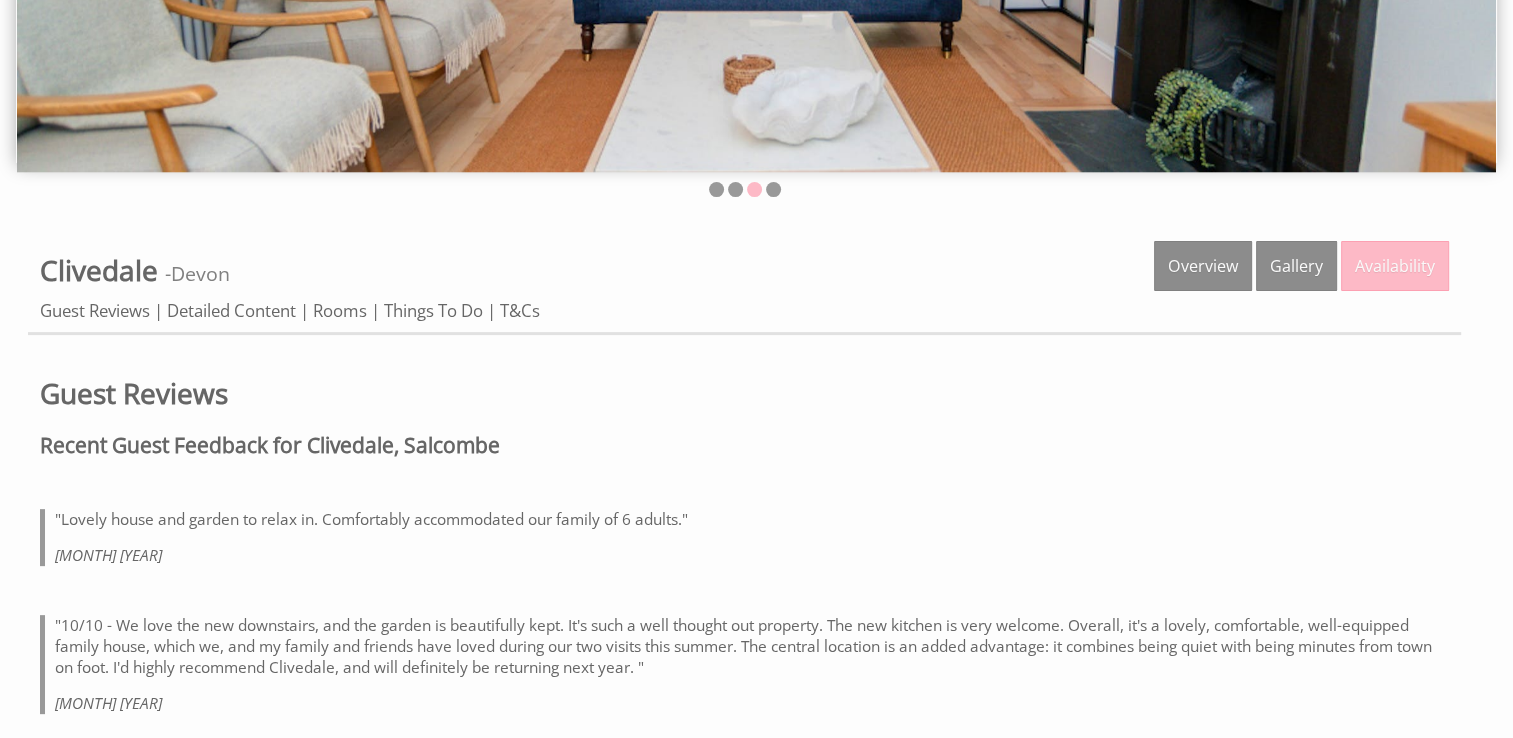 scroll, scrollTop: 500, scrollLeft: 0, axis: vertical 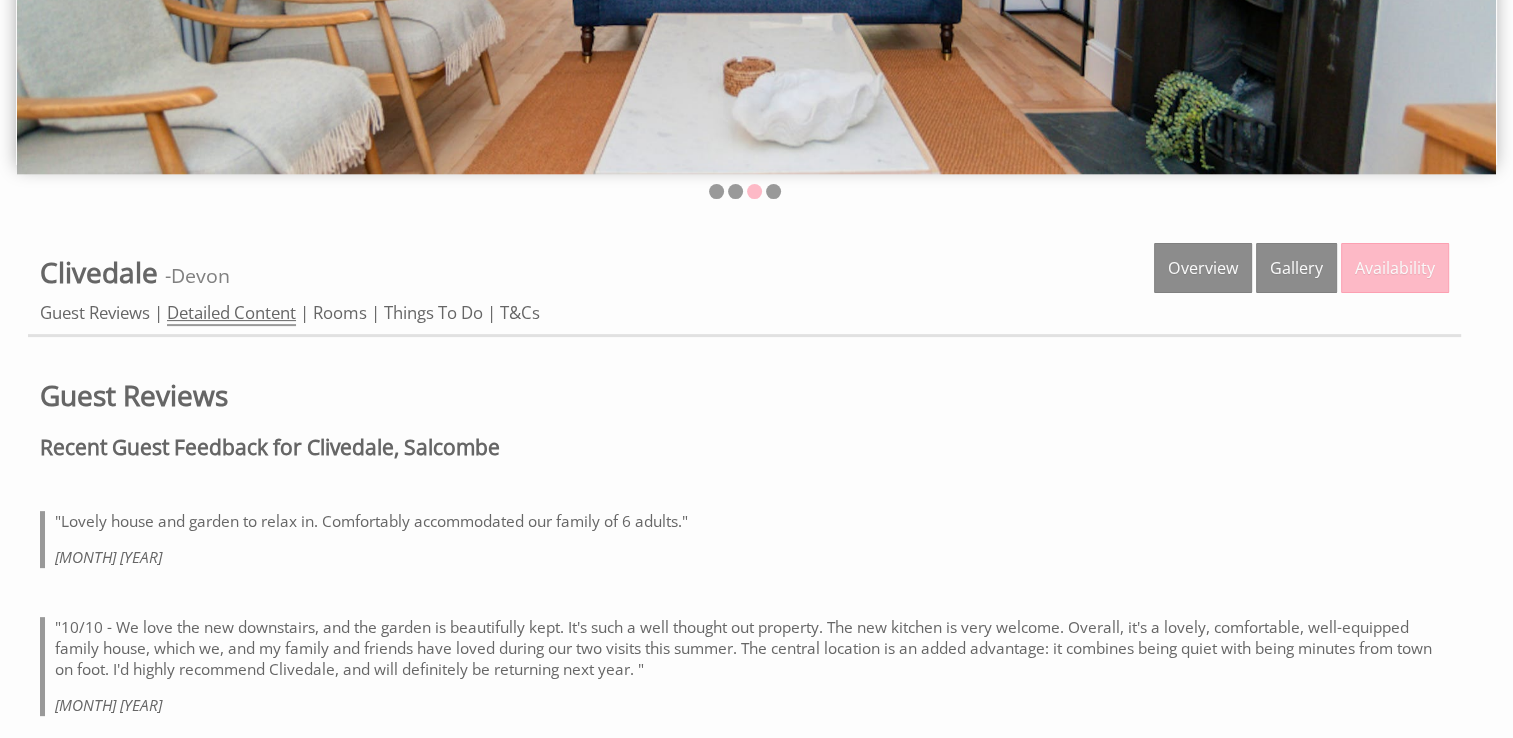 click on "Detailed Content" at bounding box center [231, 313] 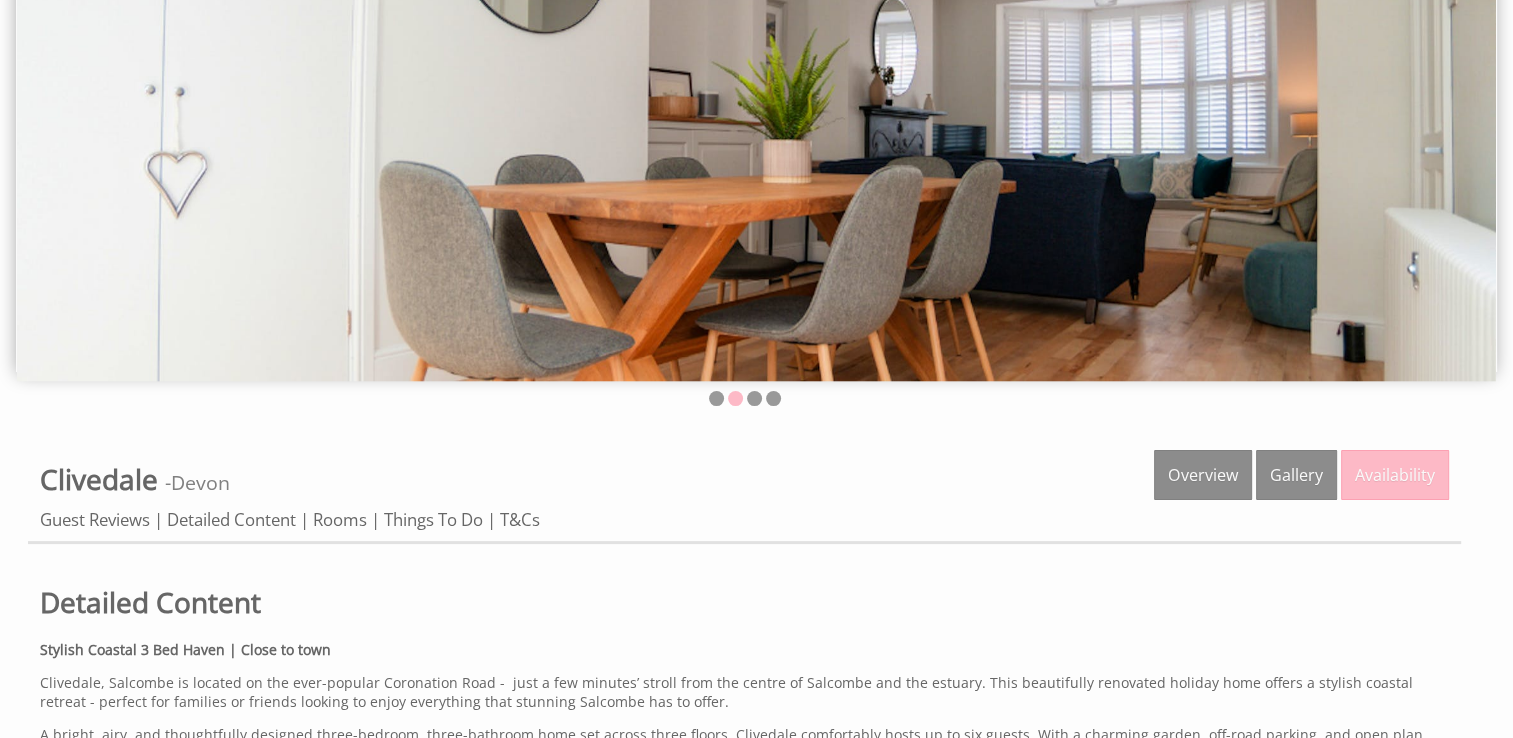scroll, scrollTop: 300, scrollLeft: 0, axis: vertical 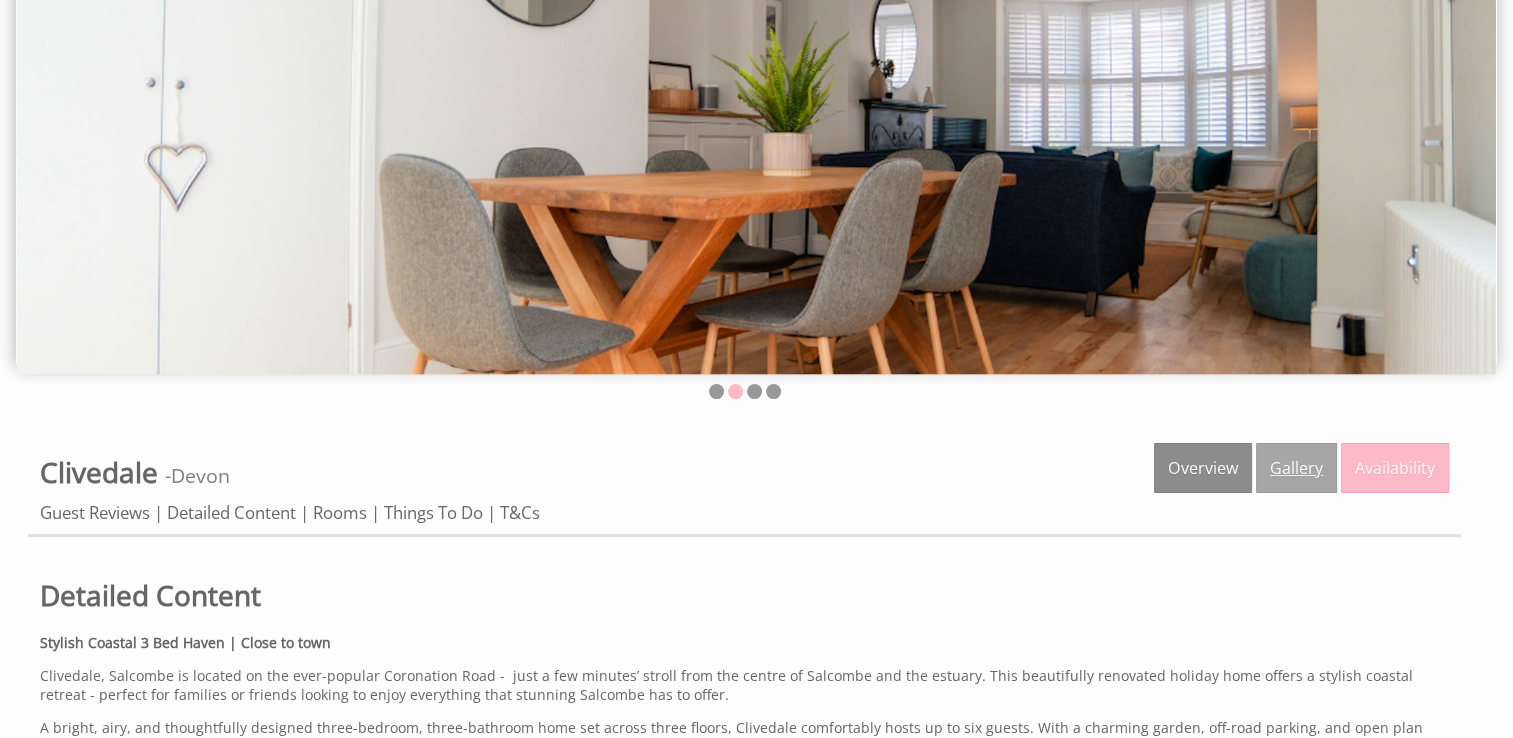 click on "Gallery" at bounding box center (1296, 468) 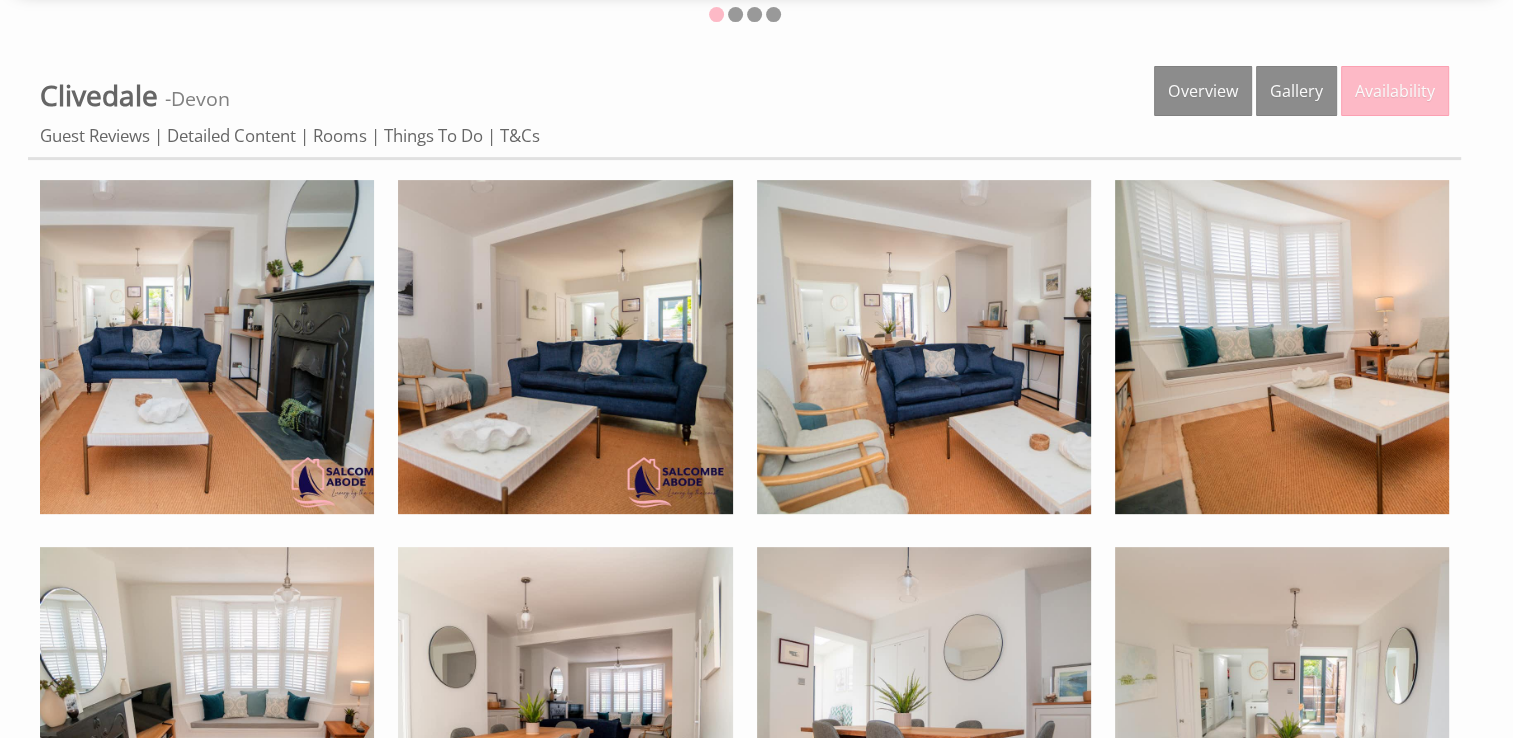 scroll, scrollTop: 700, scrollLeft: 0, axis: vertical 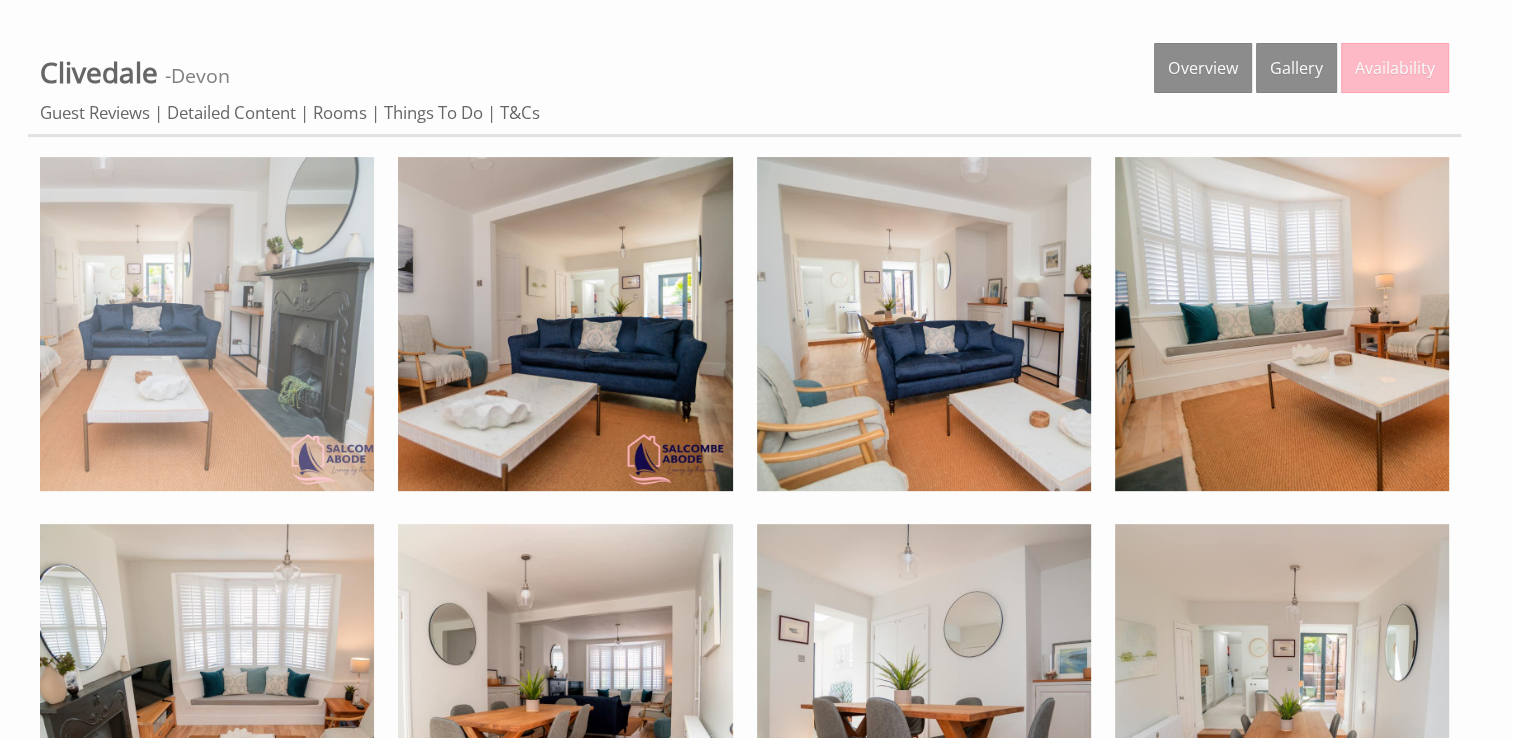 click at bounding box center [207, 324] 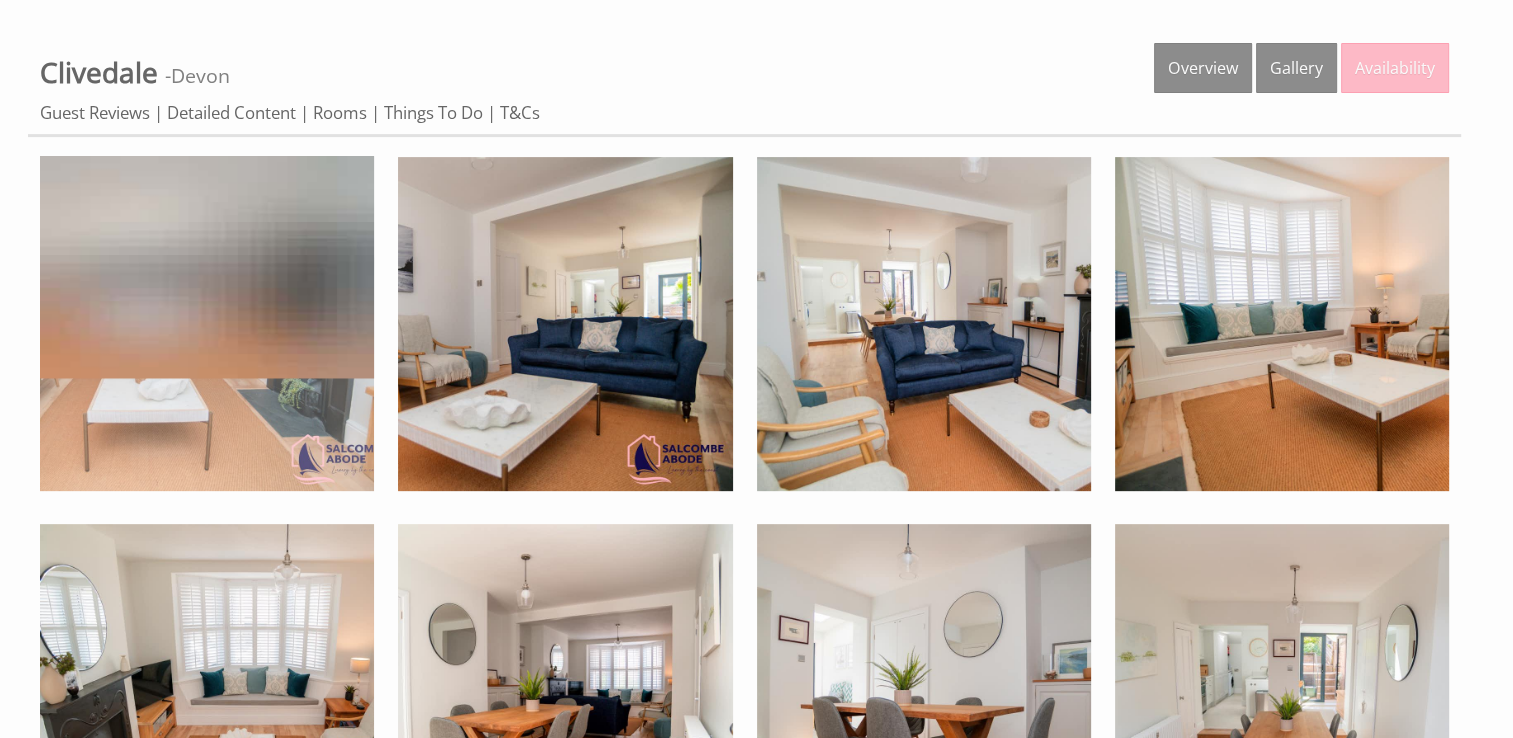 click at bounding box center [207, 267] 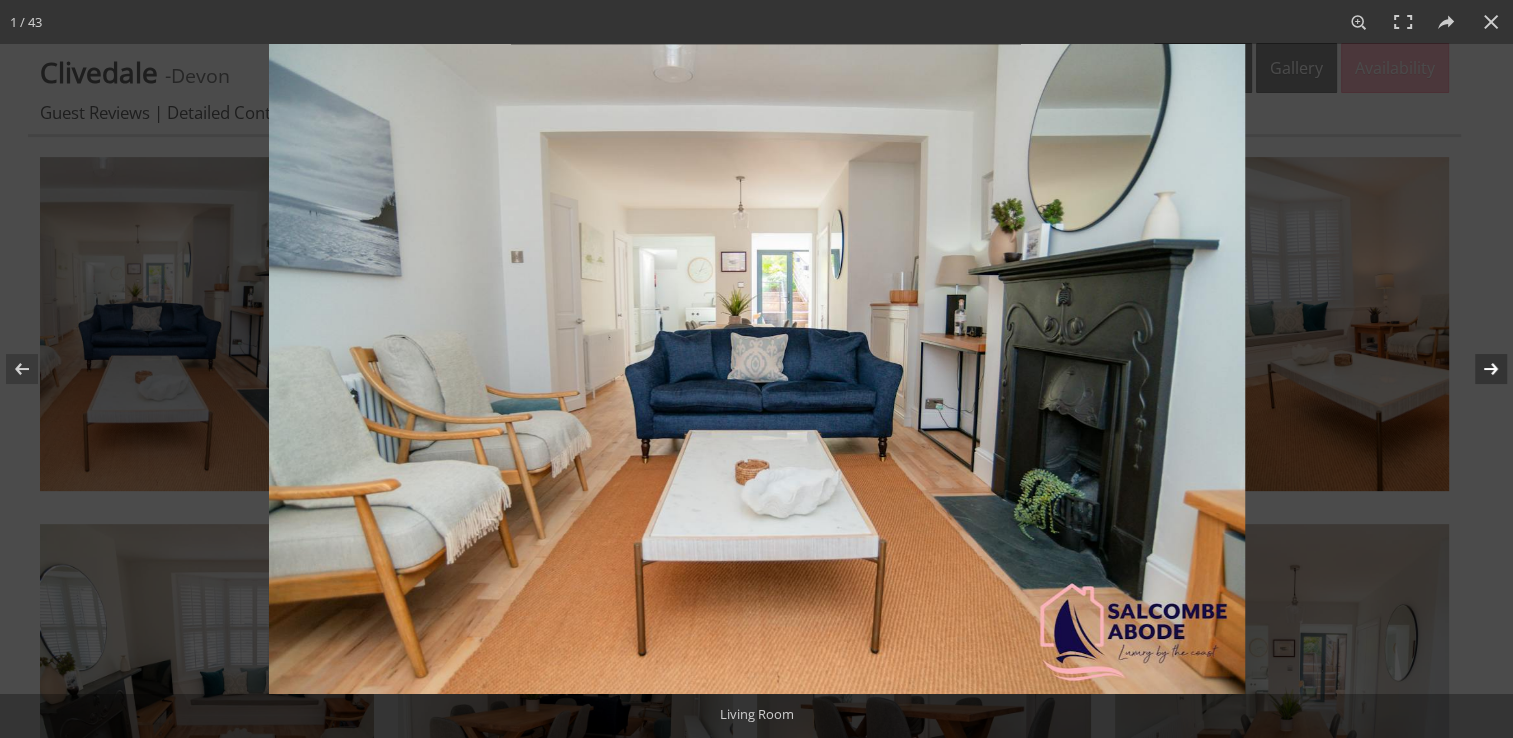 click at bounding box center [1478, 369] 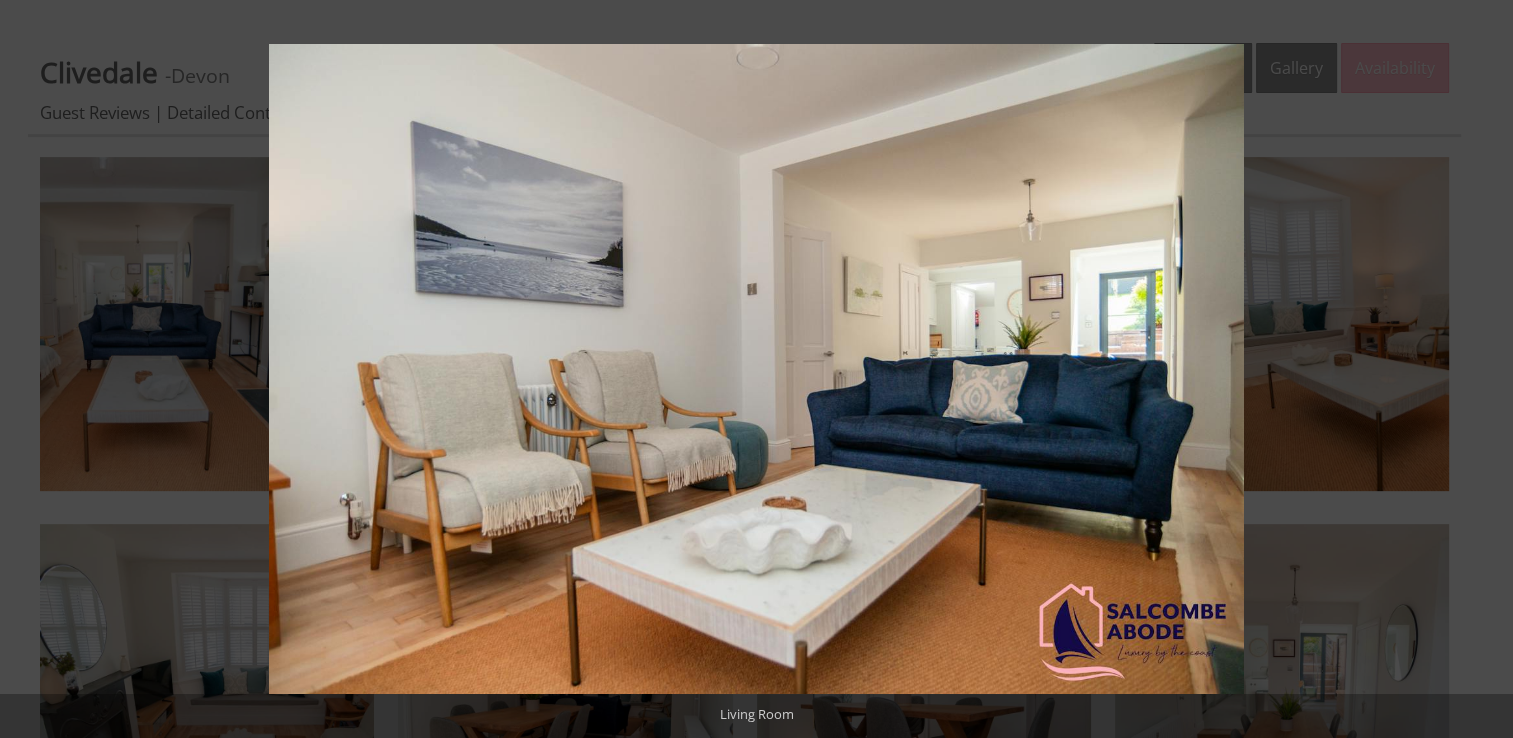 click at bounding box center [1478, 369] 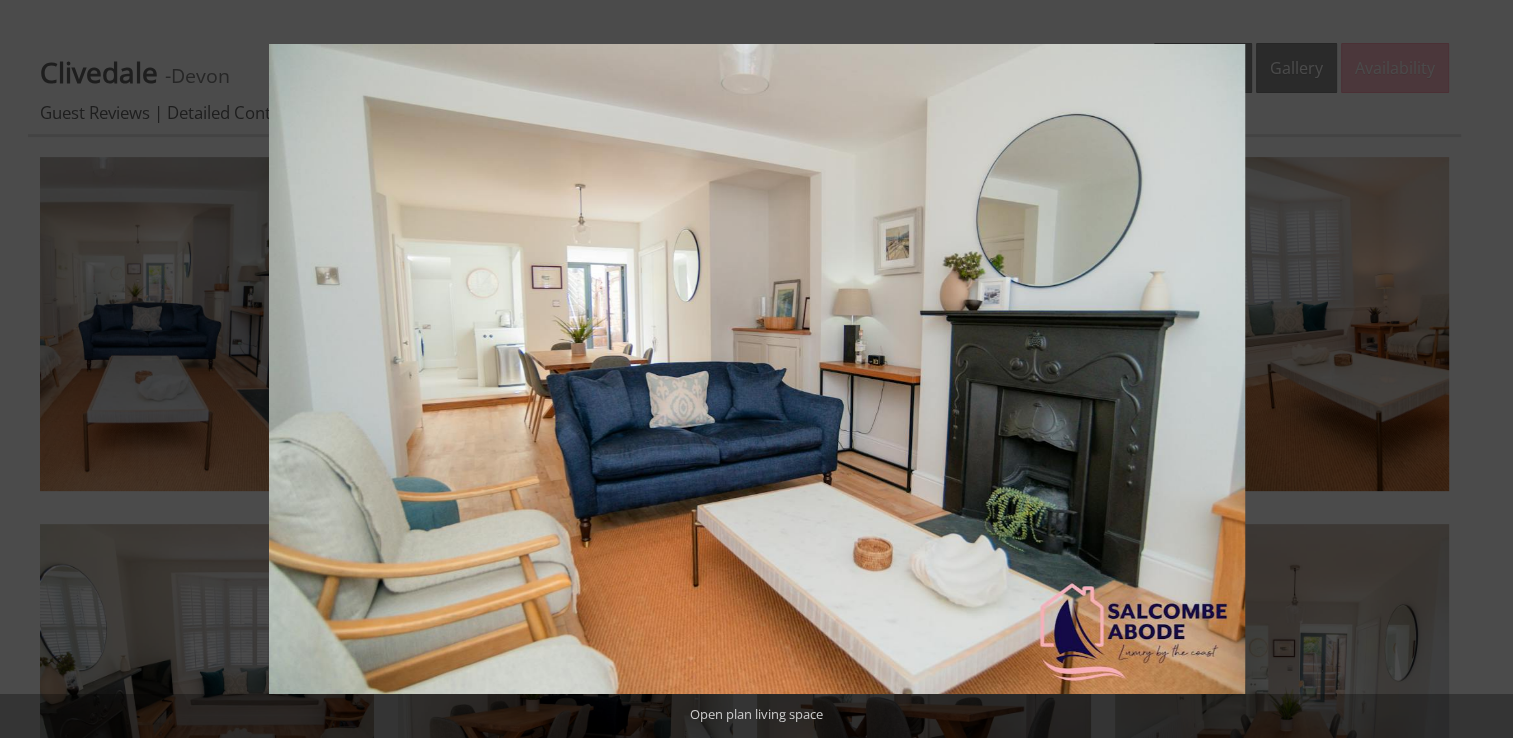 click at bounding box center [1478, 369] 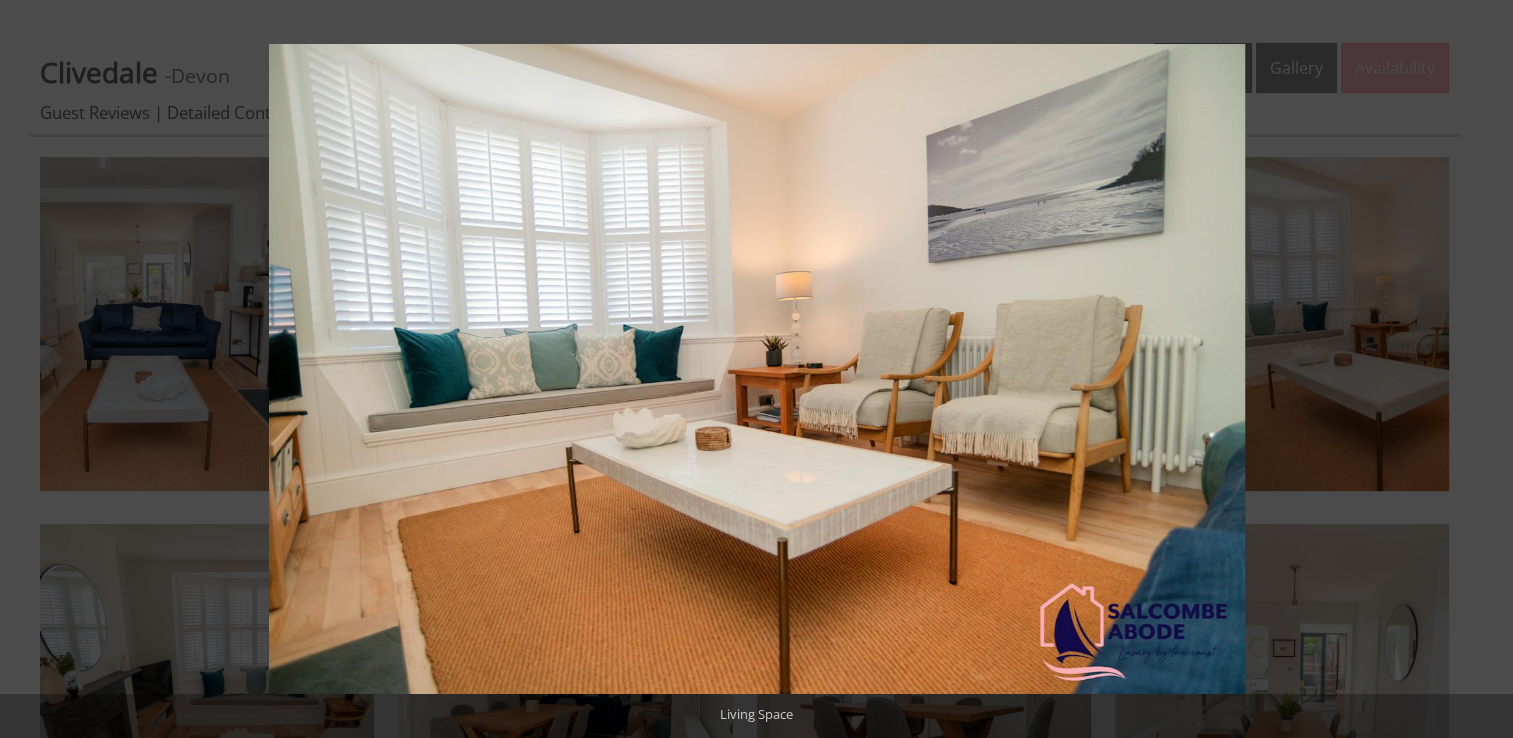 click at bounding box center (1478, 369) 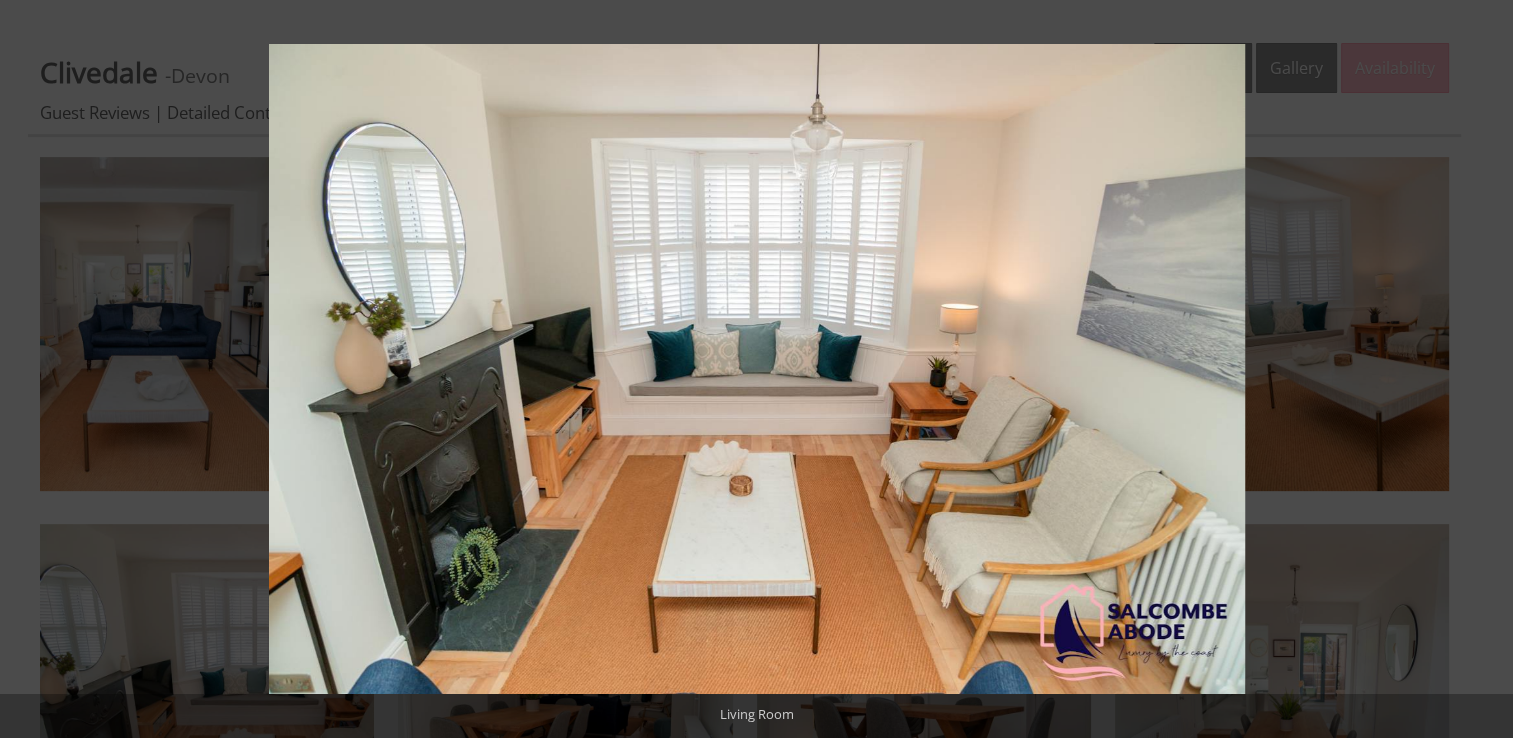 click at bounding box center [1478, 369] 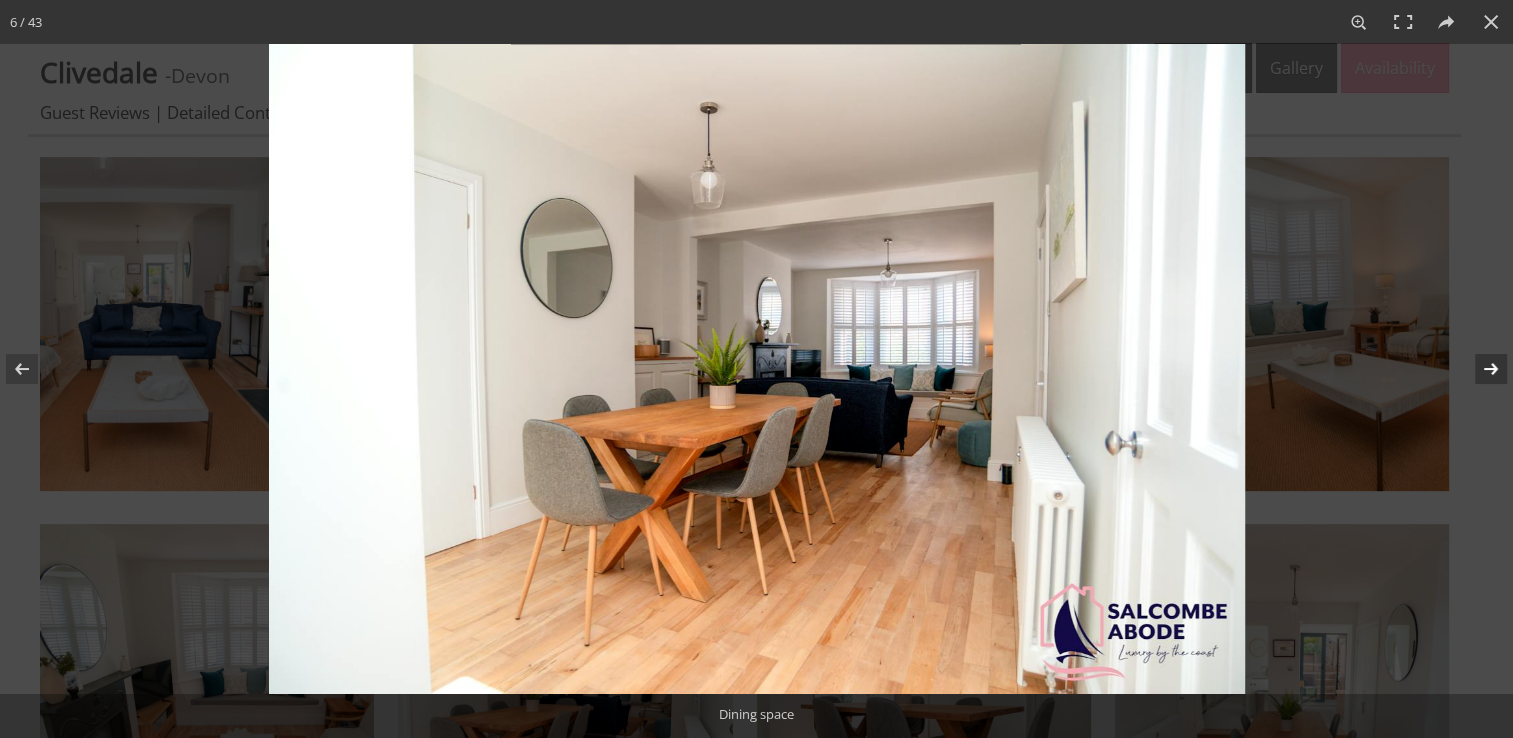 click at bounding box center (1478, 369) 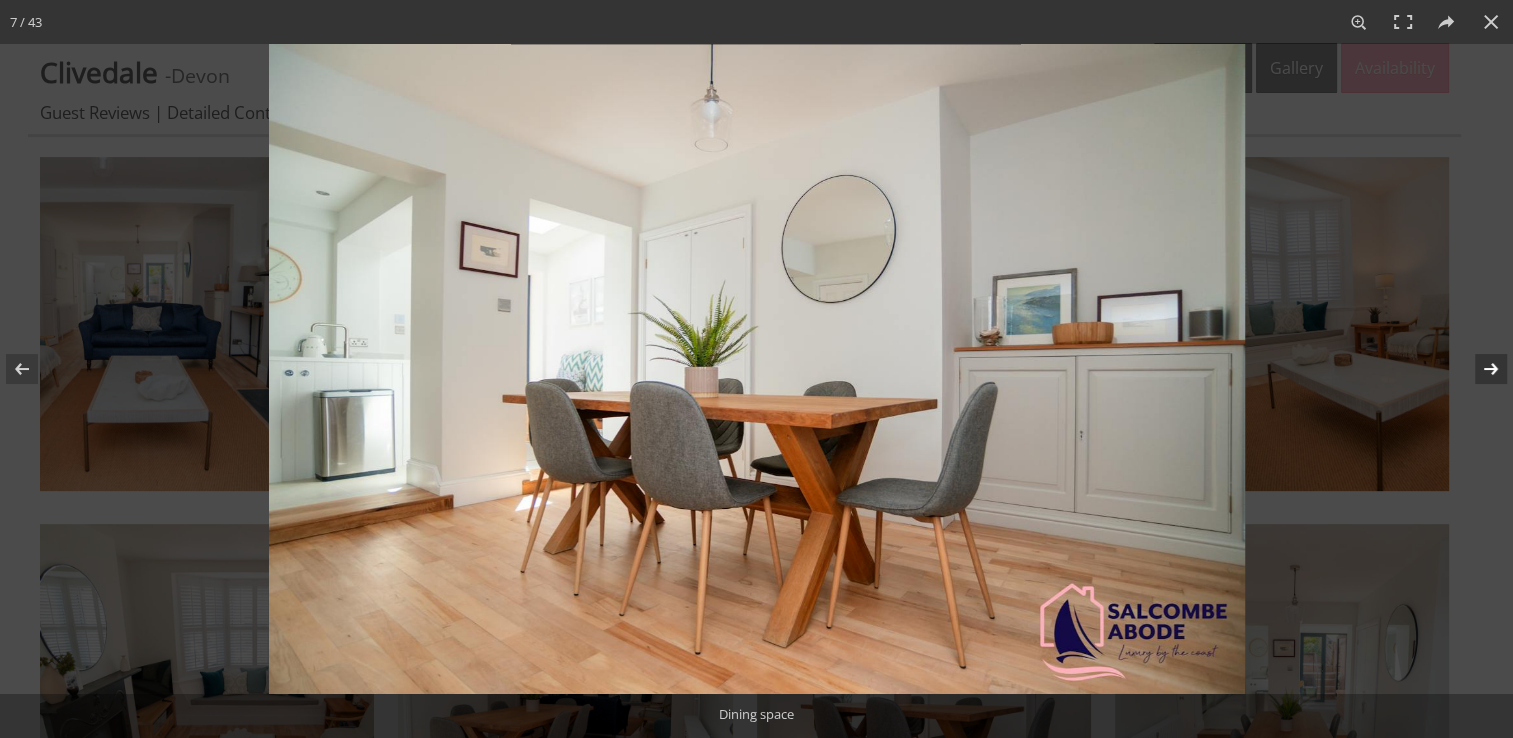 click at bounding box center [1478, 369] 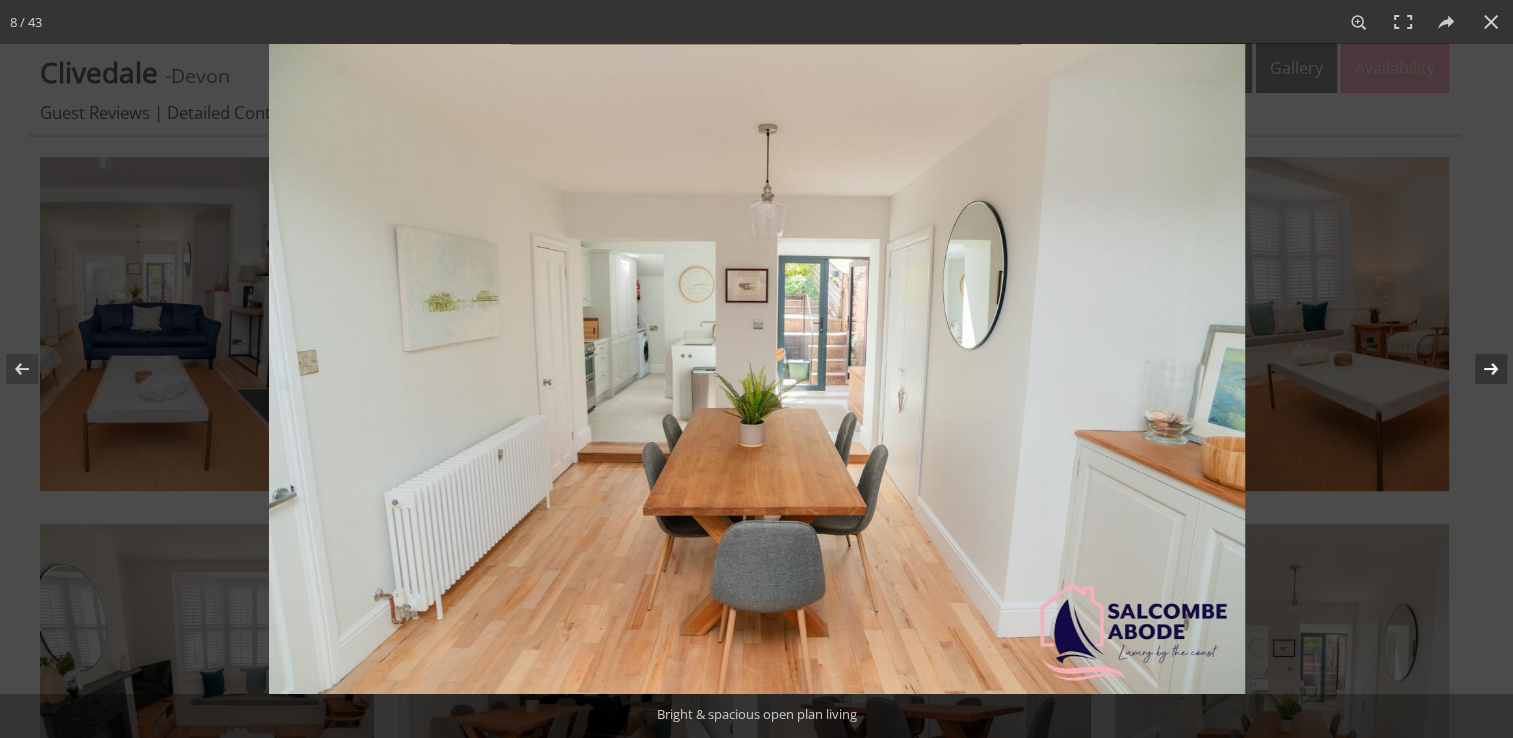 click at bounding box center [1478, 369] 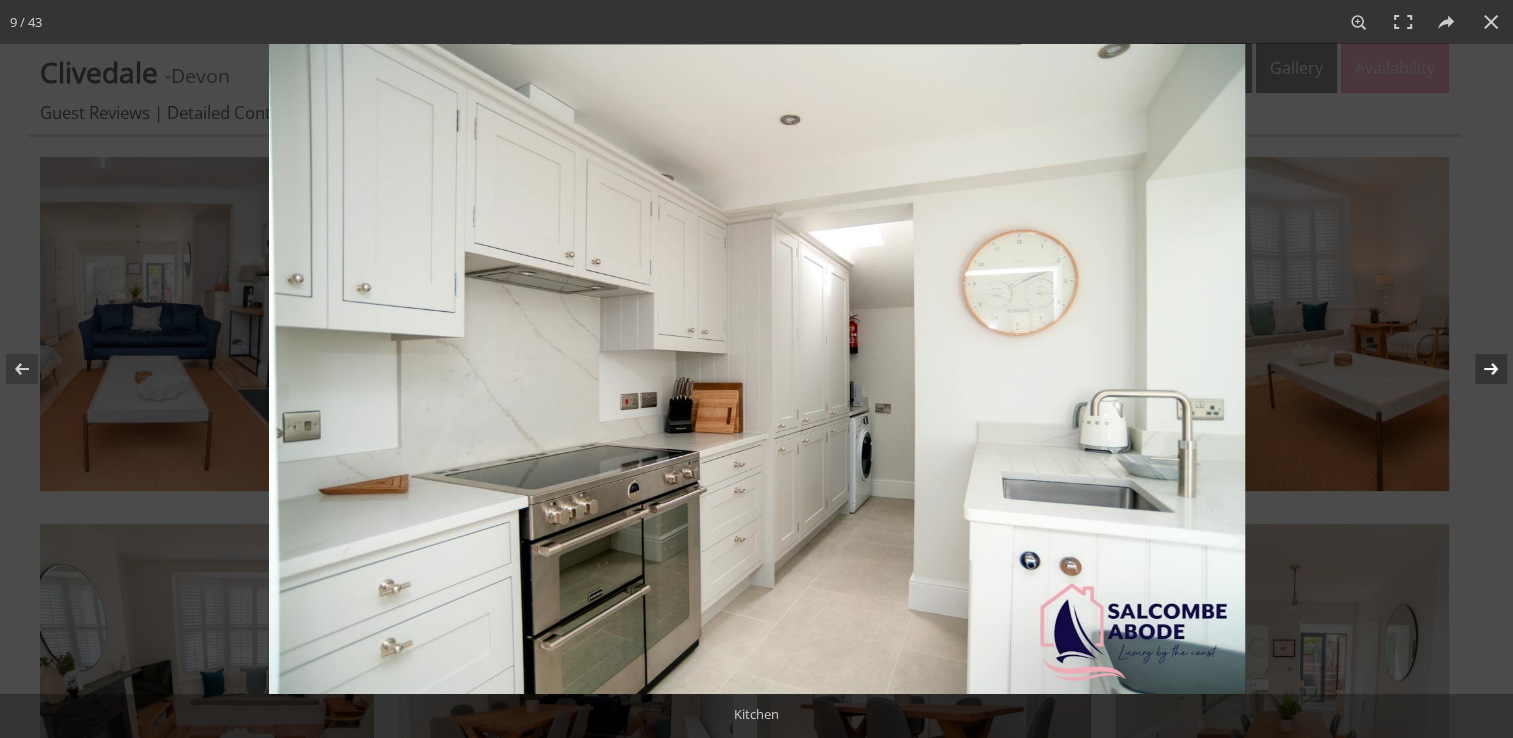 click at bounding box center (1478, 369) 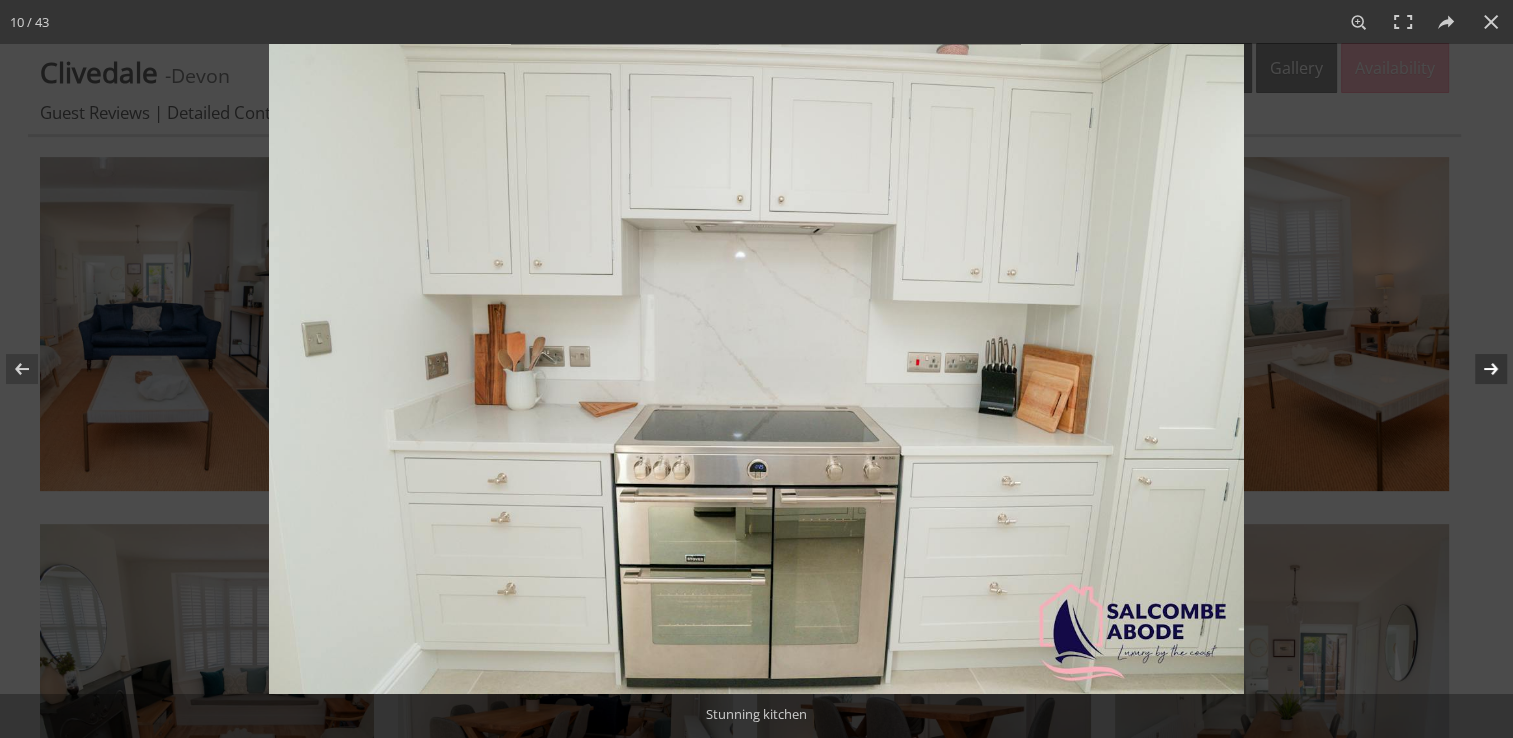 click at bounding box center [1478, 369] 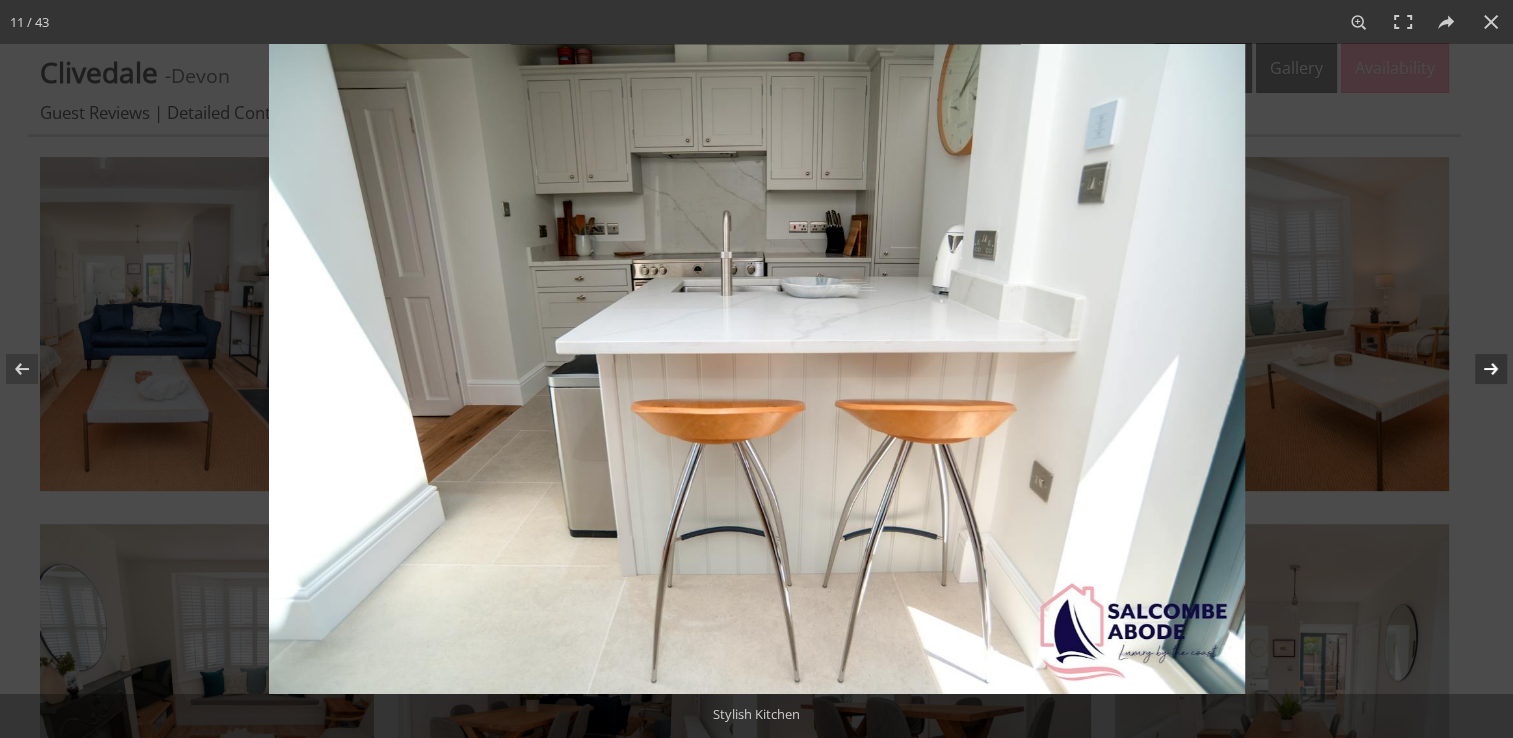 click at bounding box center [1478, 369] 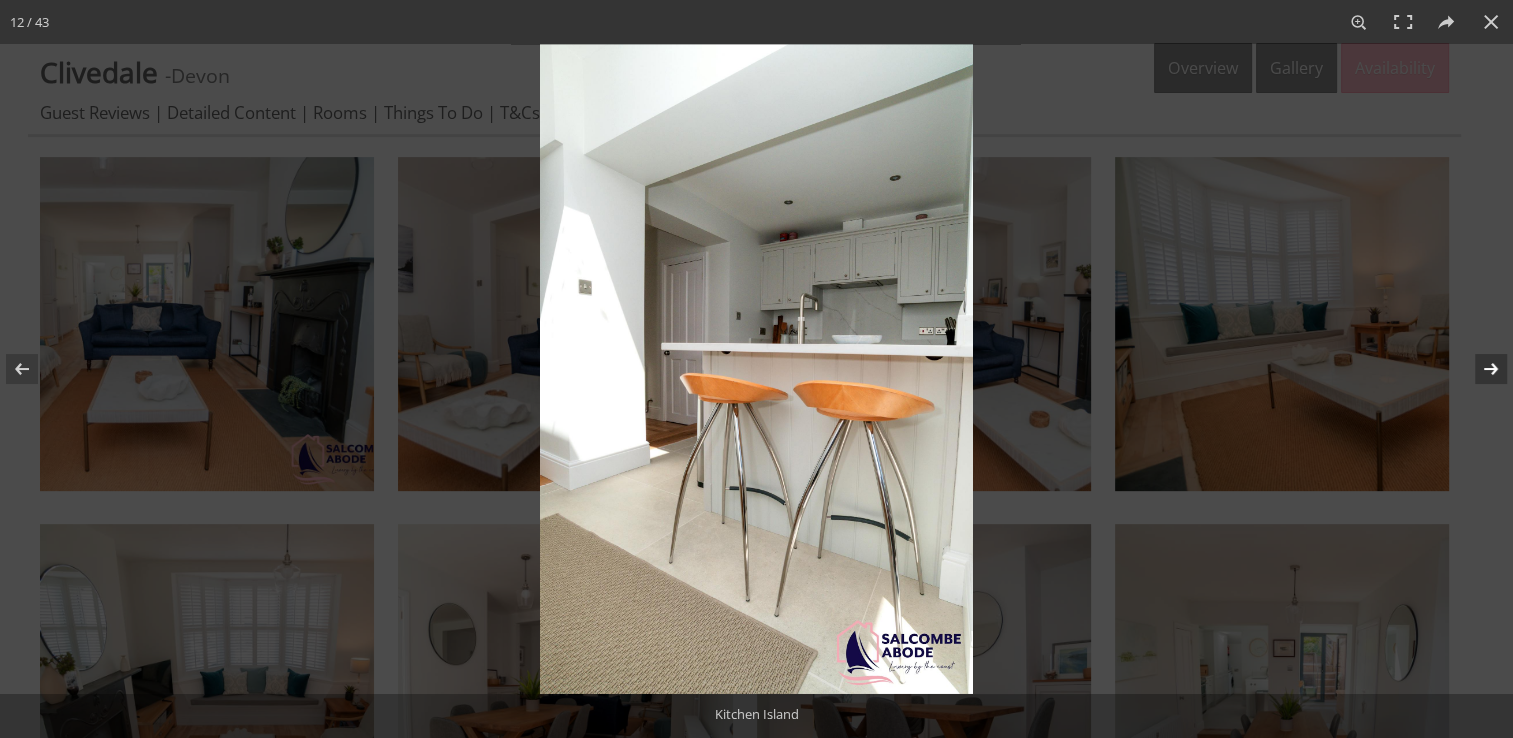 click at bounding box center [1478, 369] 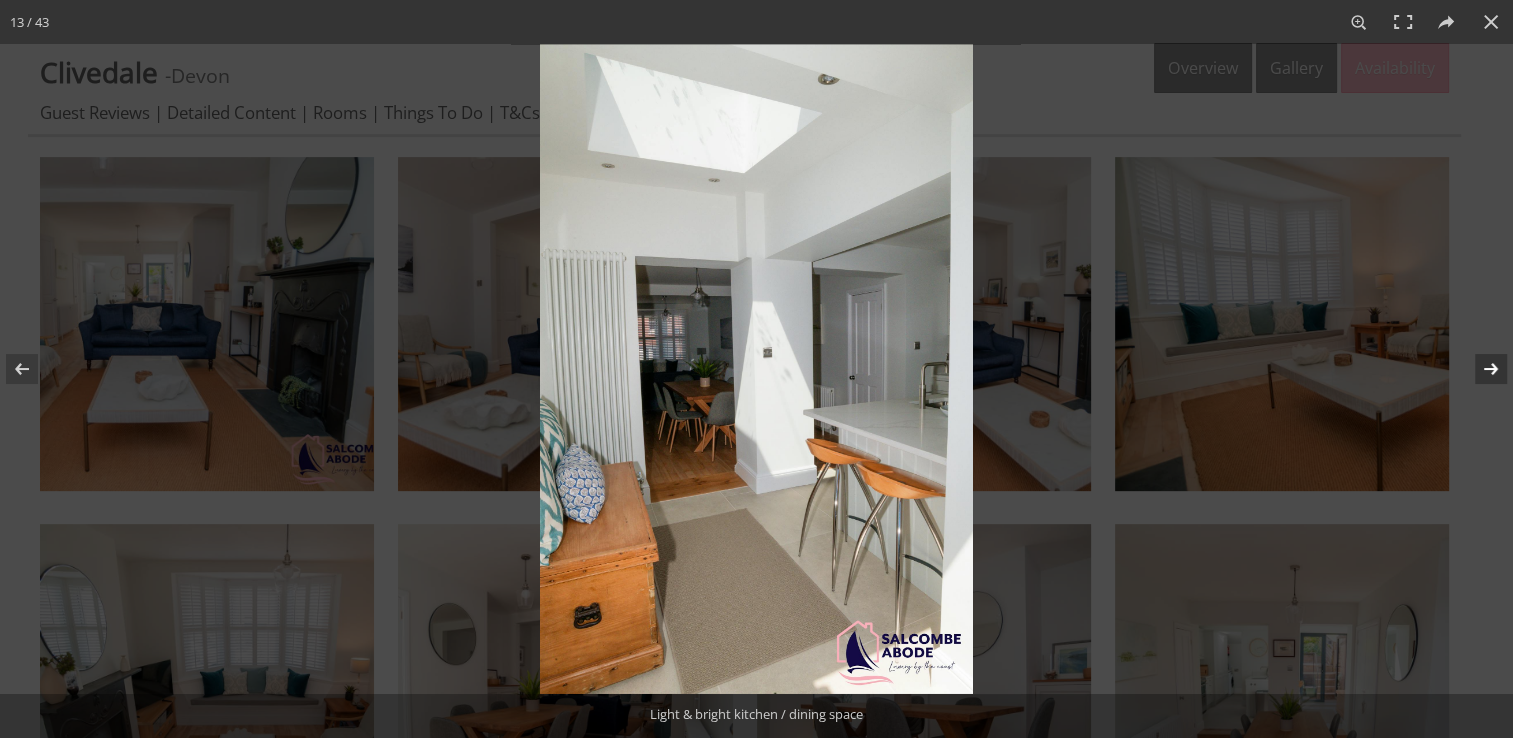 click at bounding box center [1478, 369] 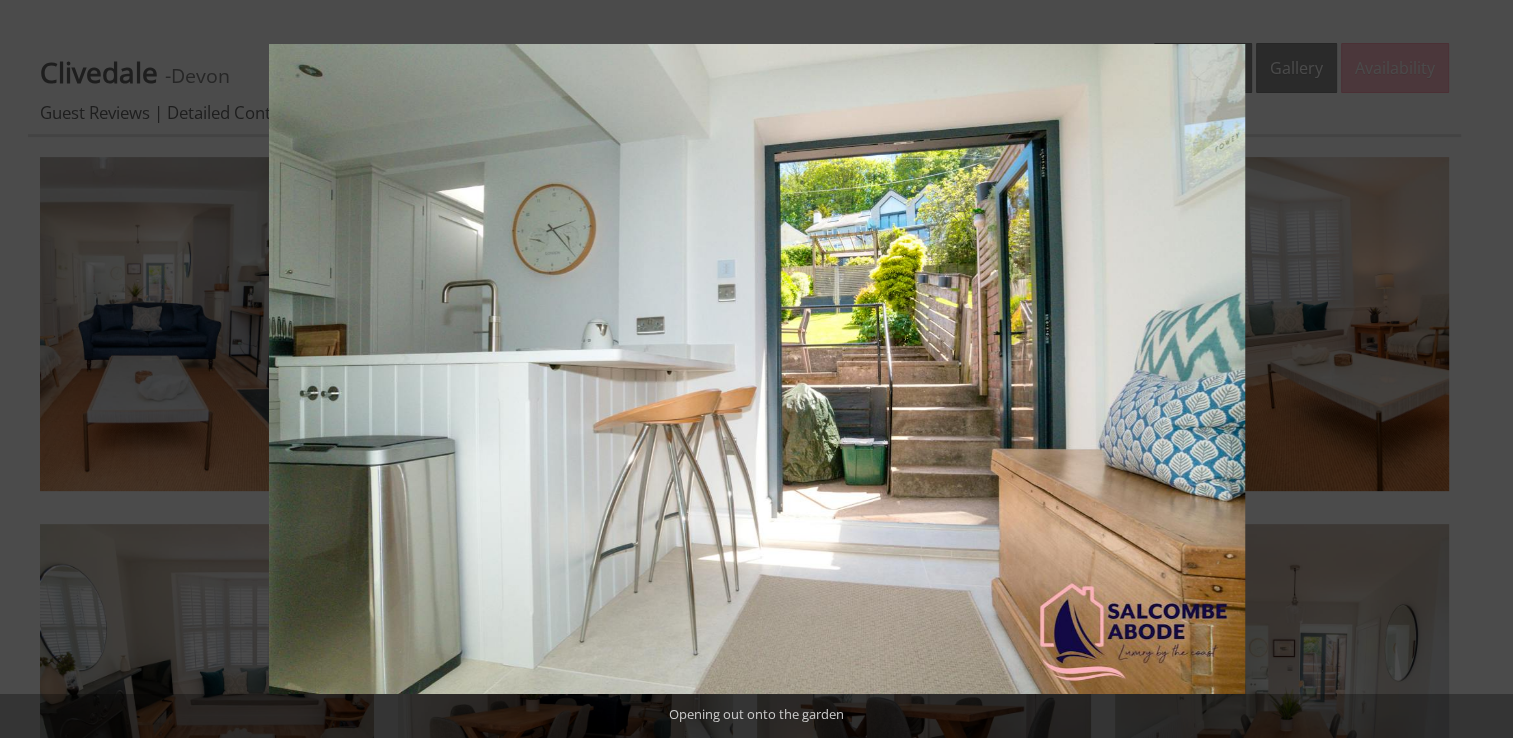 click at bounding box center (1478, 369) 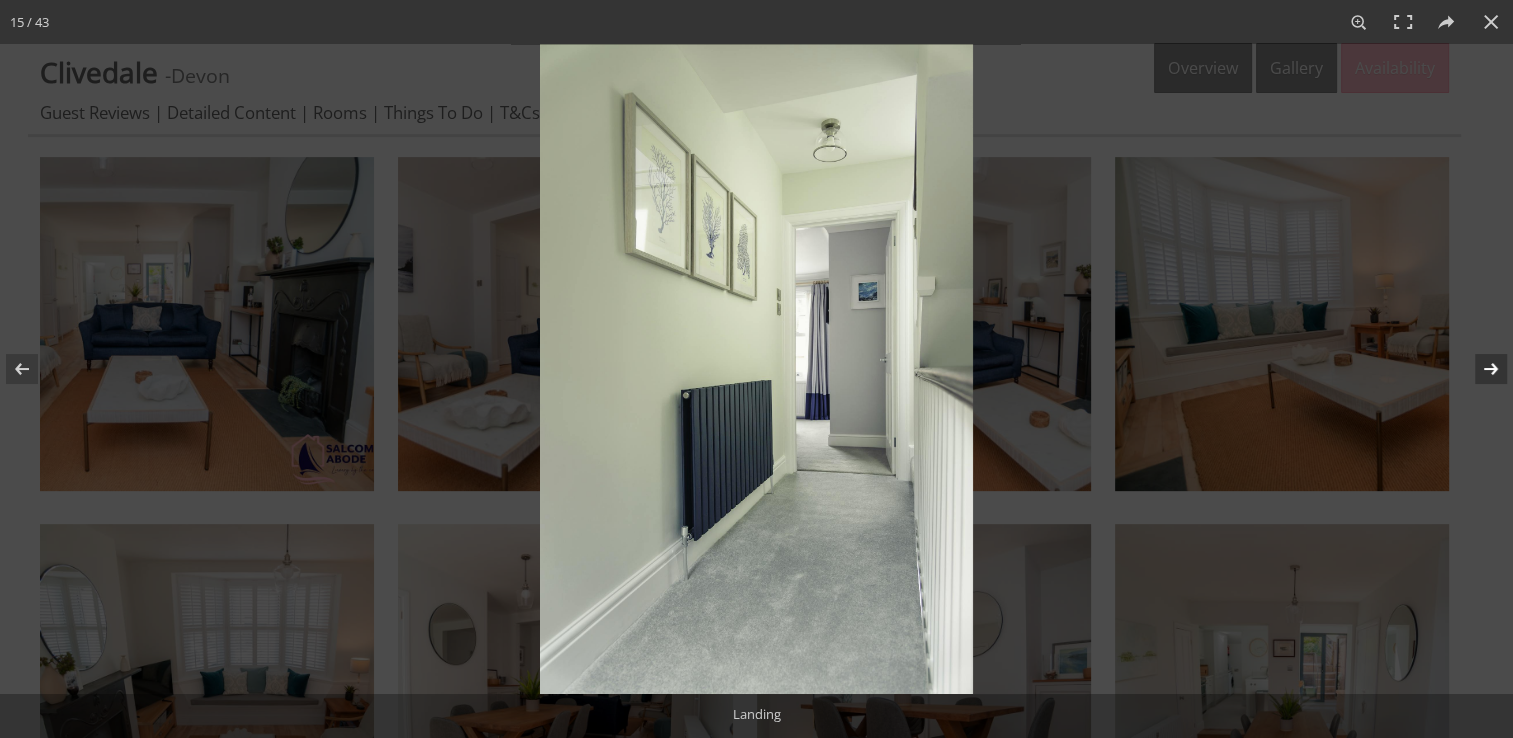 click at bounding box center (1478, 369) 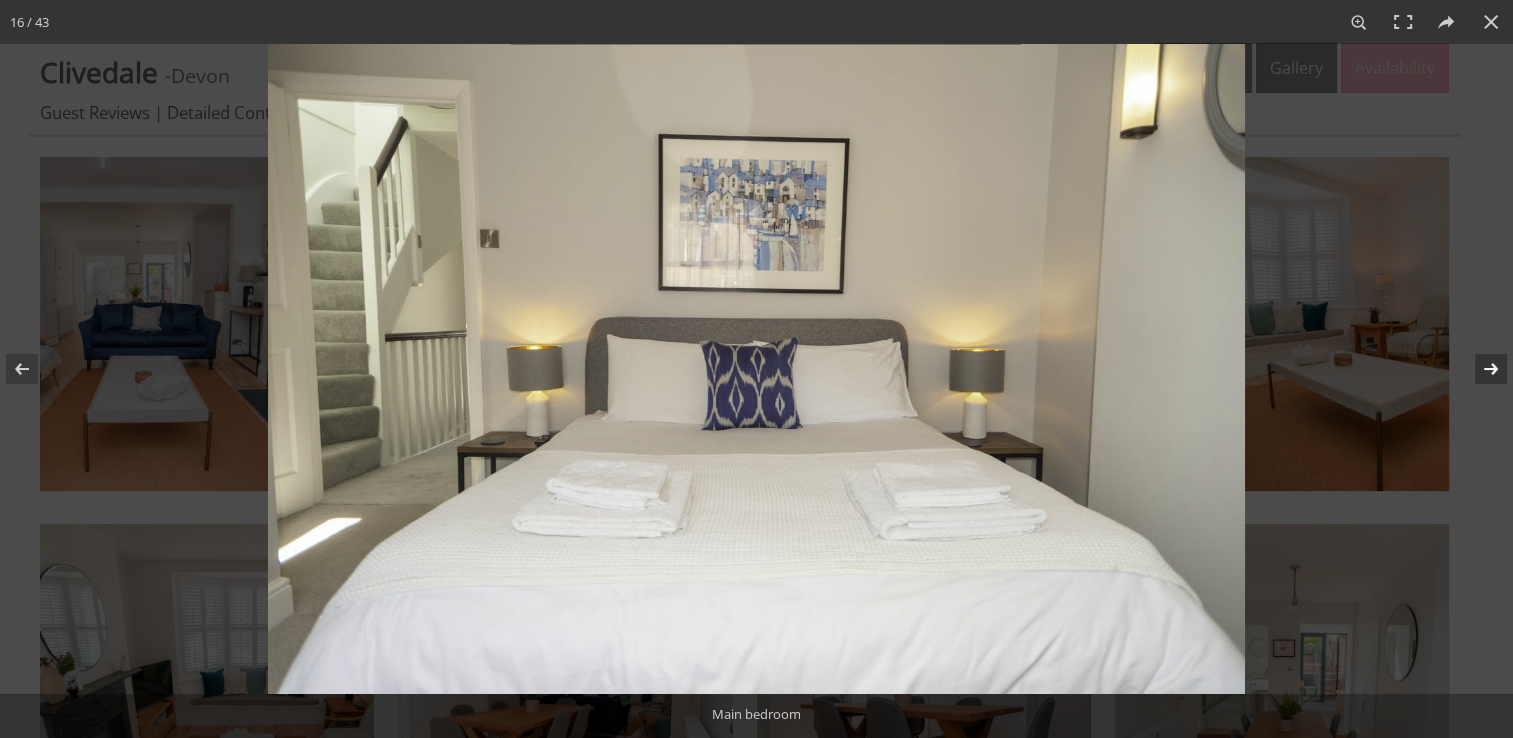 click at bounding box center (1478, 369) 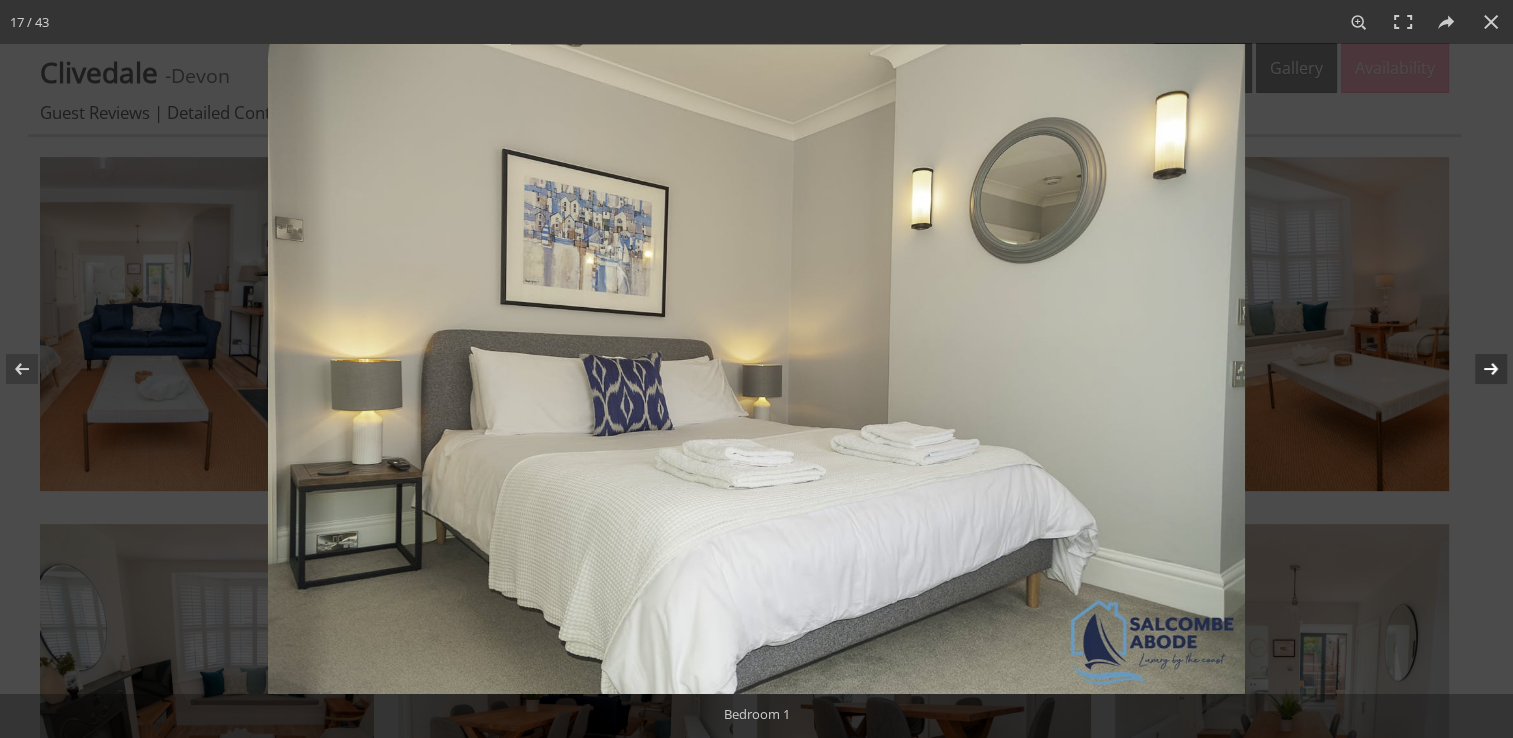 click at bounding box center (1478, 369) 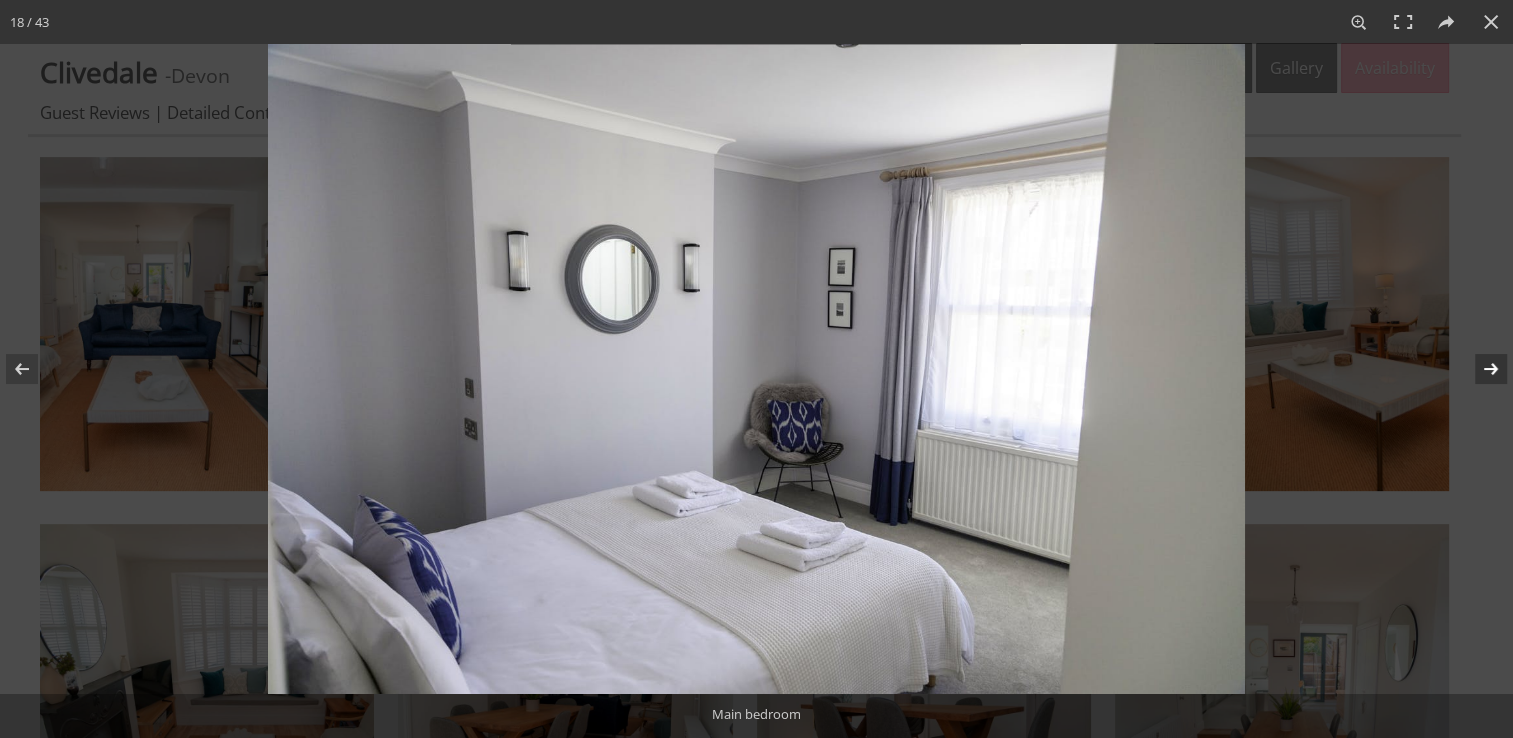 click at bounding box center [1478, 369] 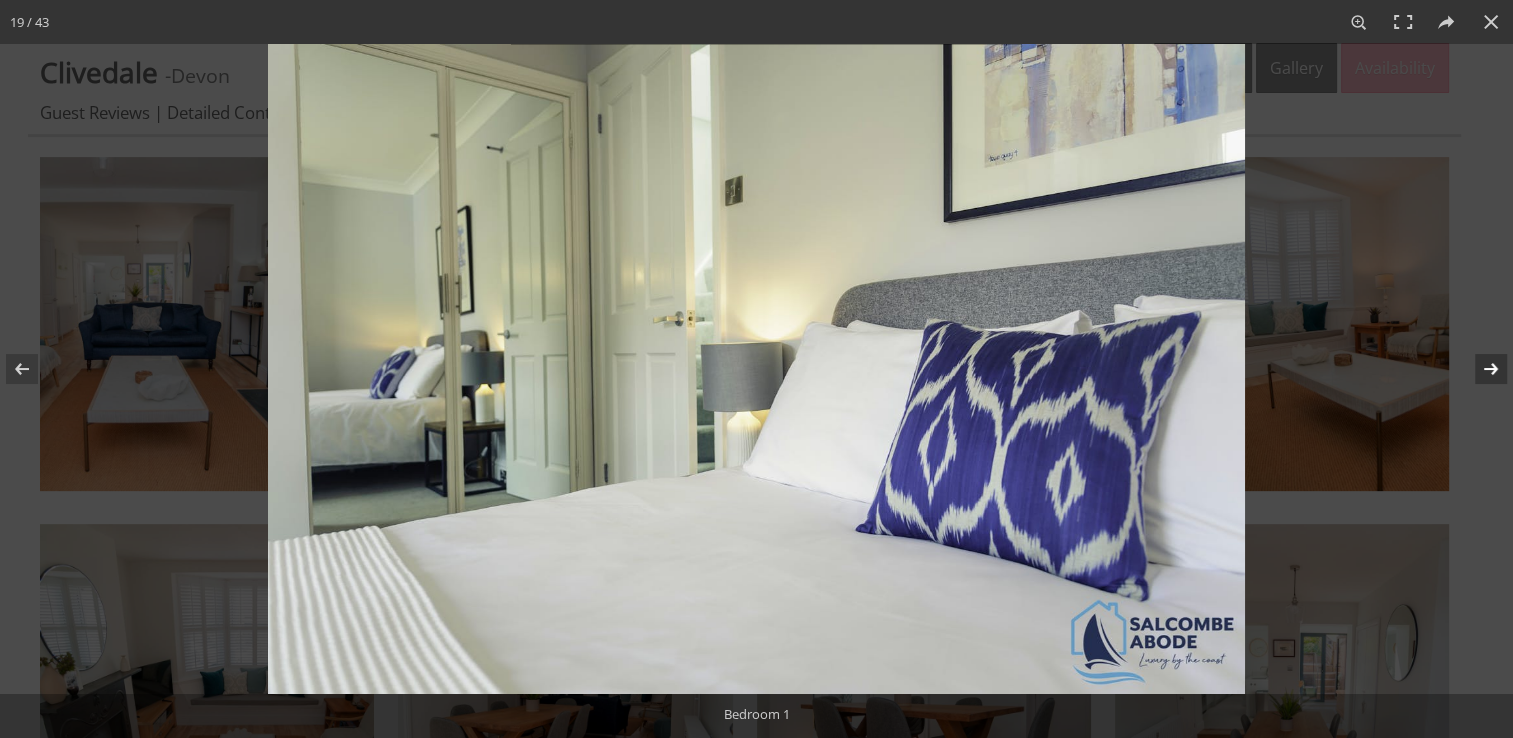 click at bounding box center (1478, 369) 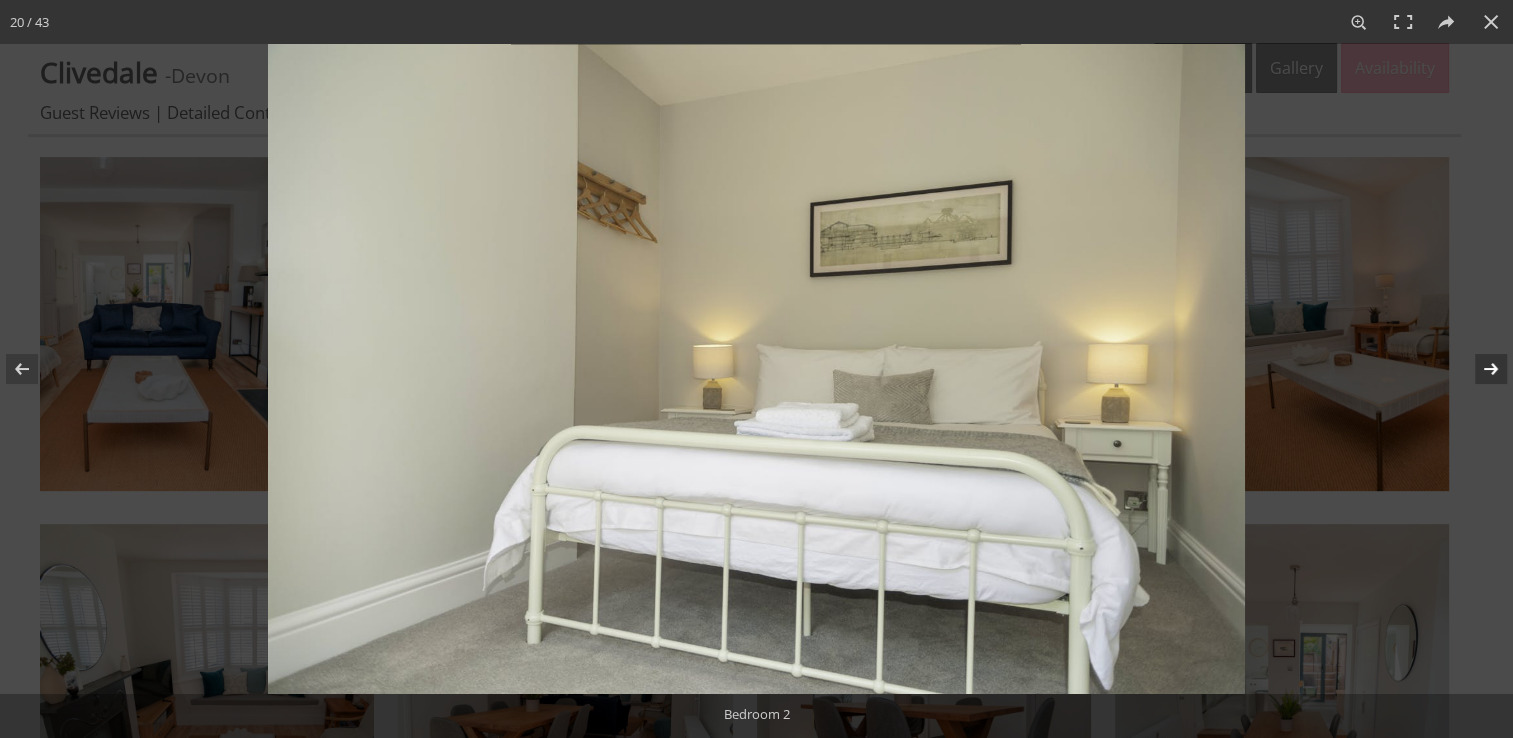 click at bounding box center (1478, 369) 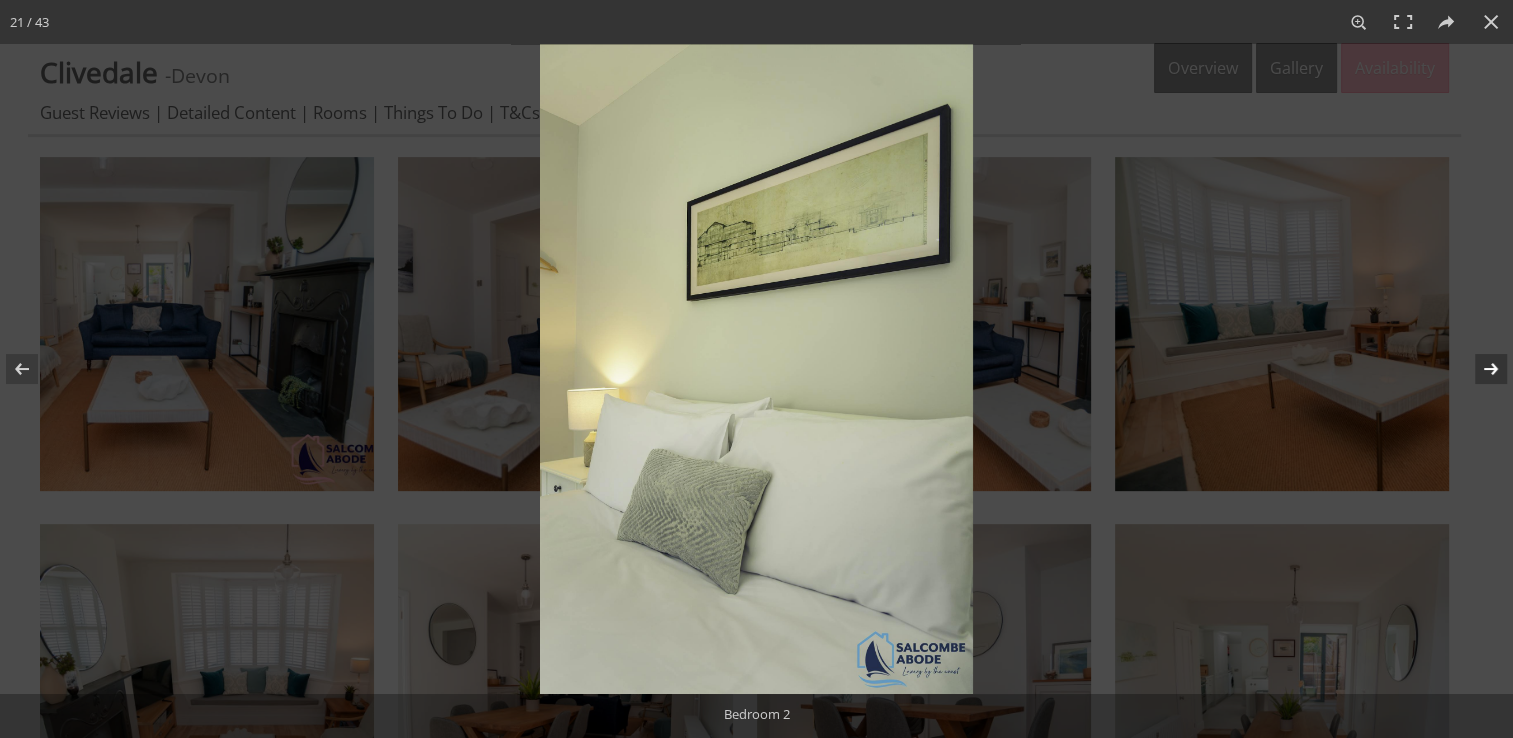 click at bounding box center [1478, 369] 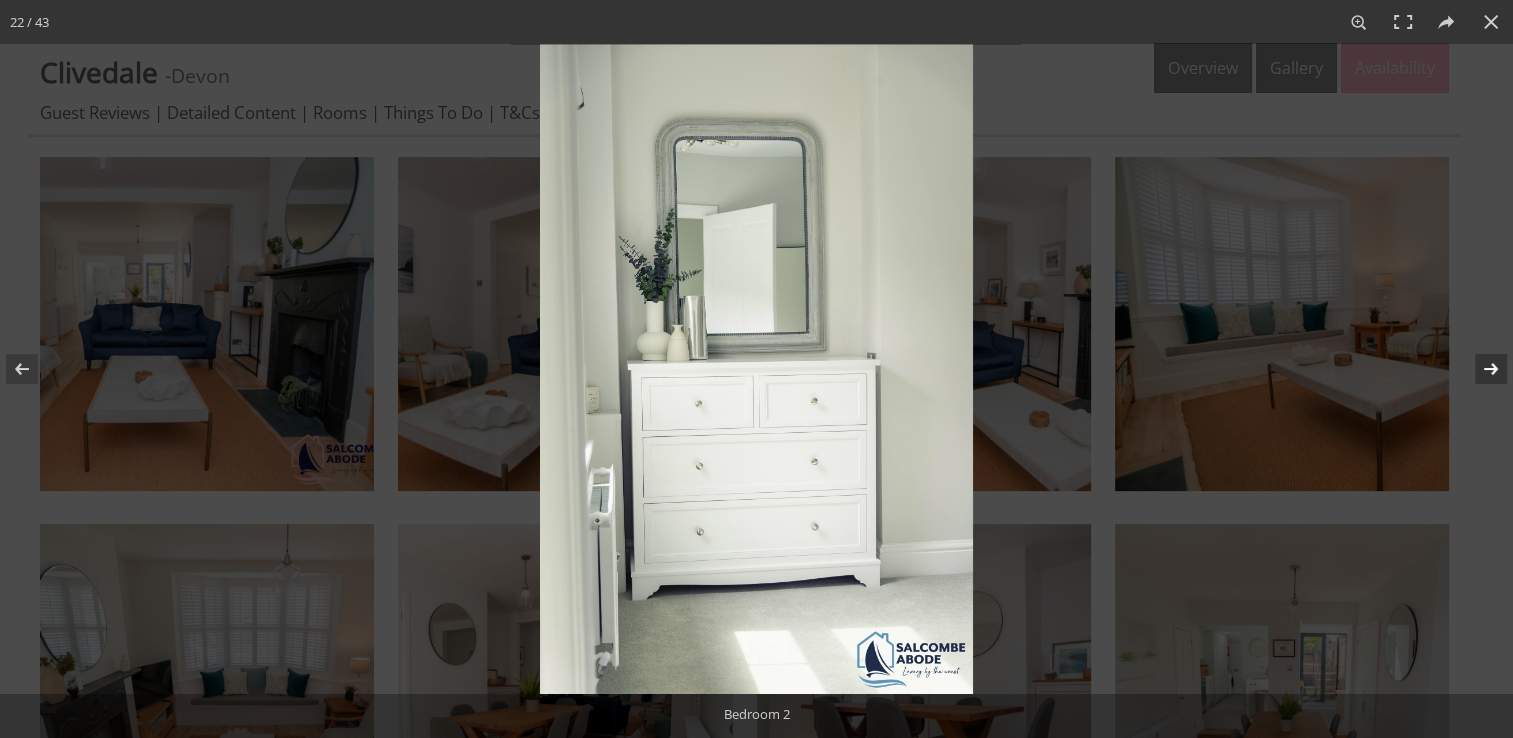 click at bounding box center [1478, 369] 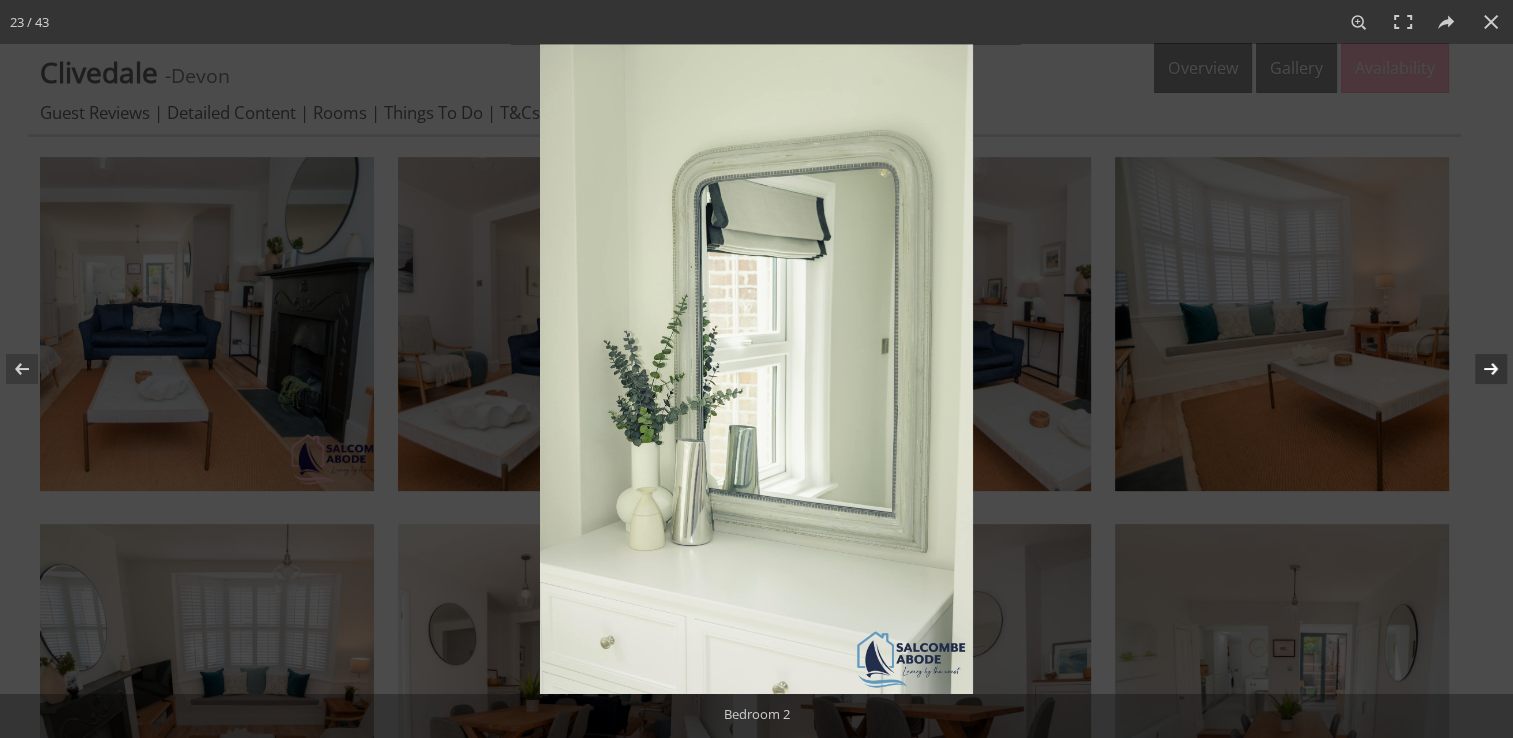 click at bounding box center [1478, 369] 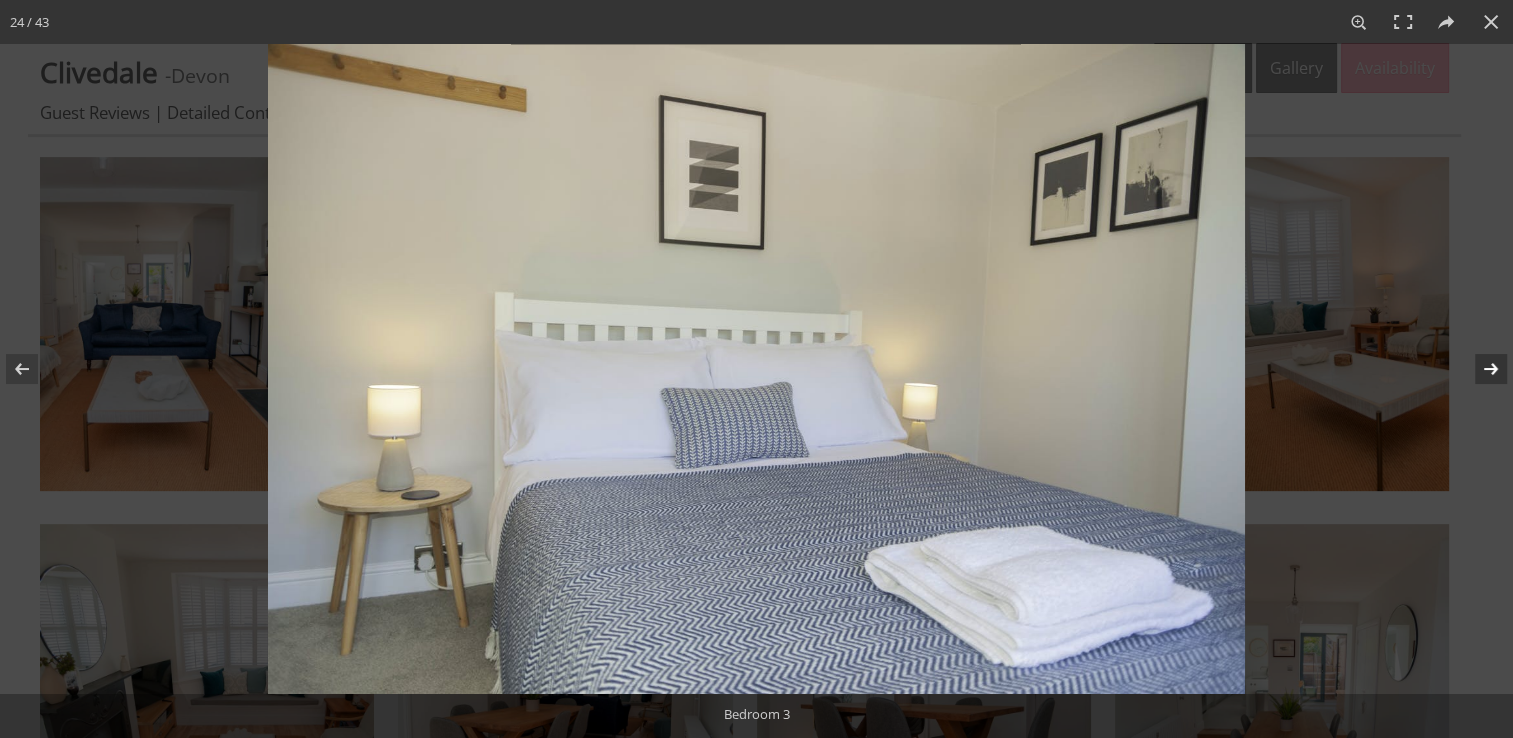 click at bounding box center (1478, 369) 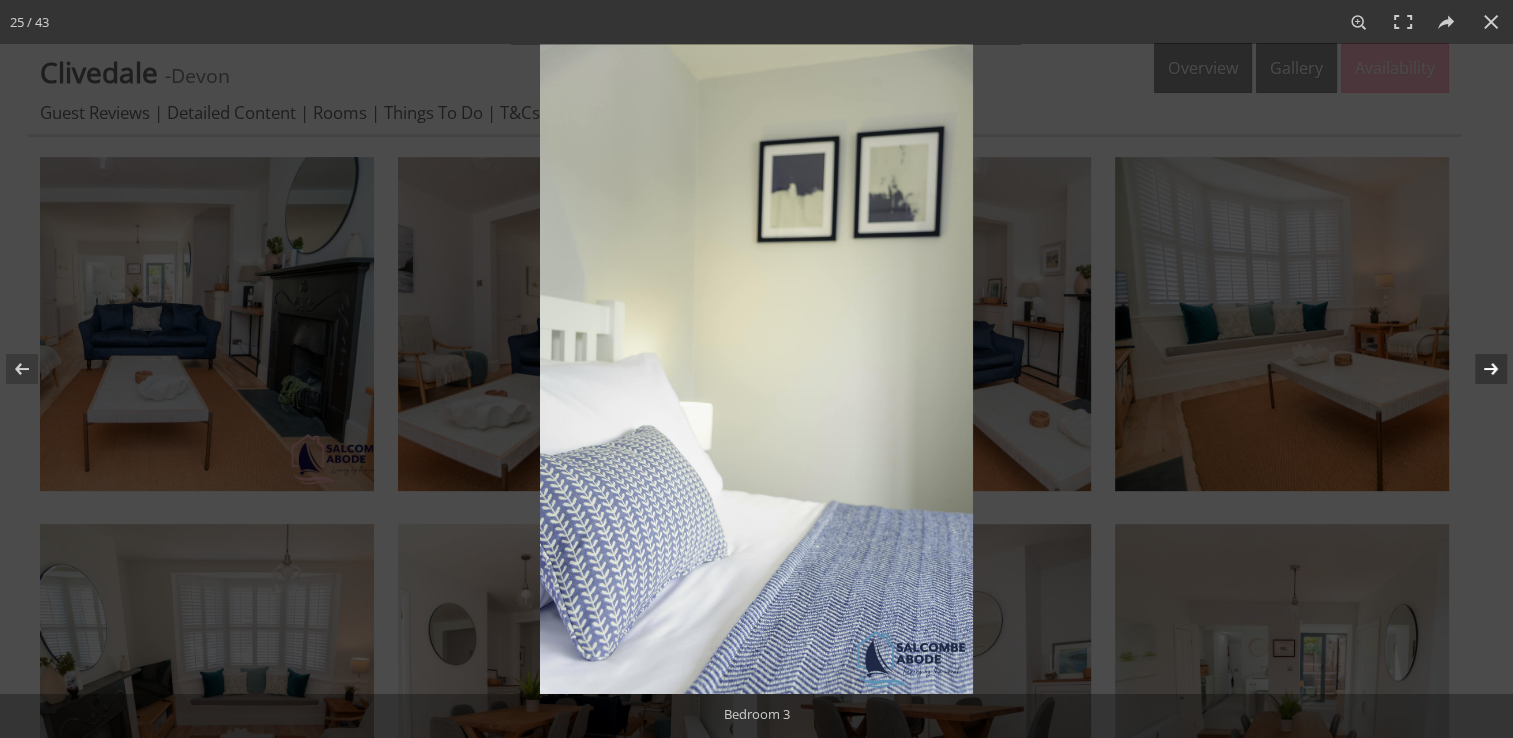 click at bounding box center (1478, 369) 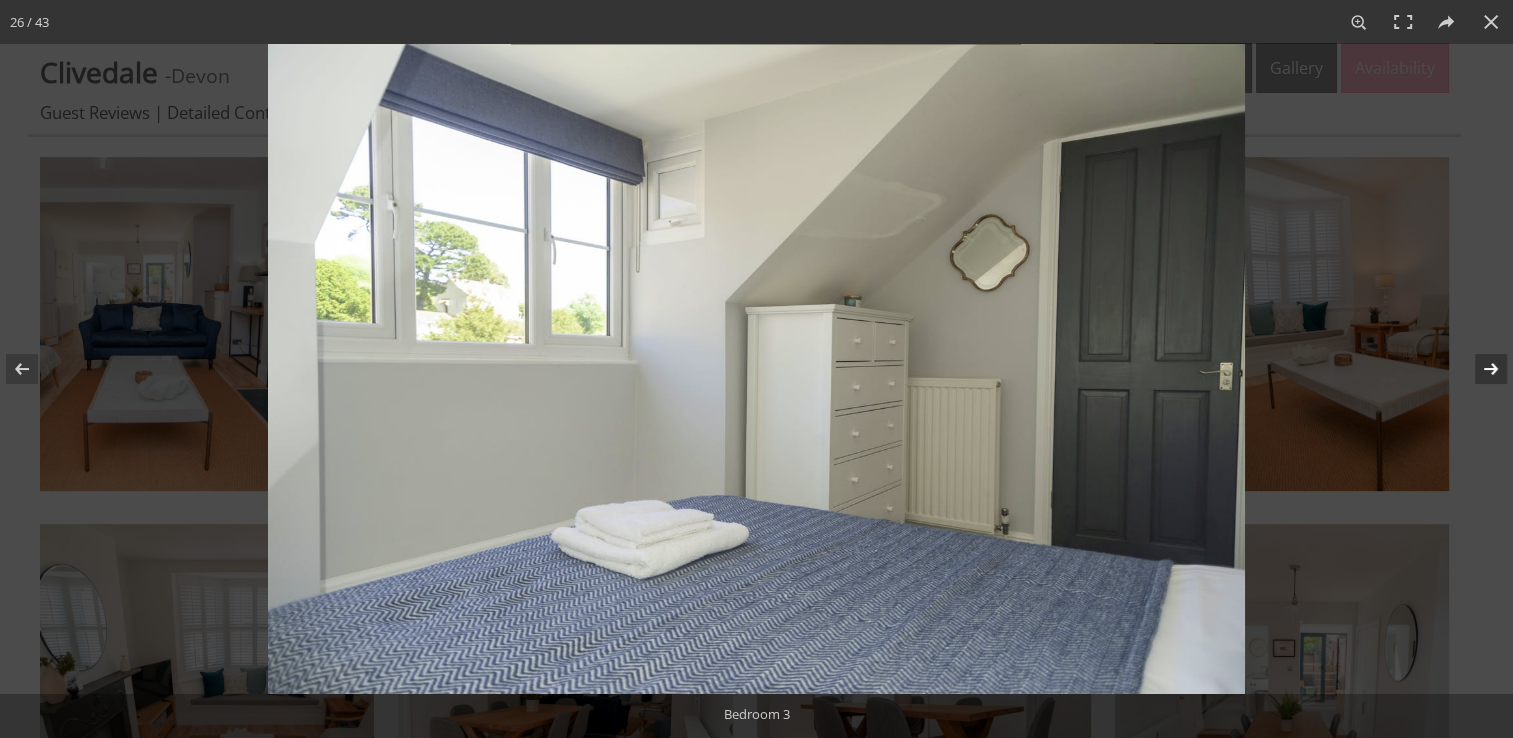 click at bounding box center [1478, 369] 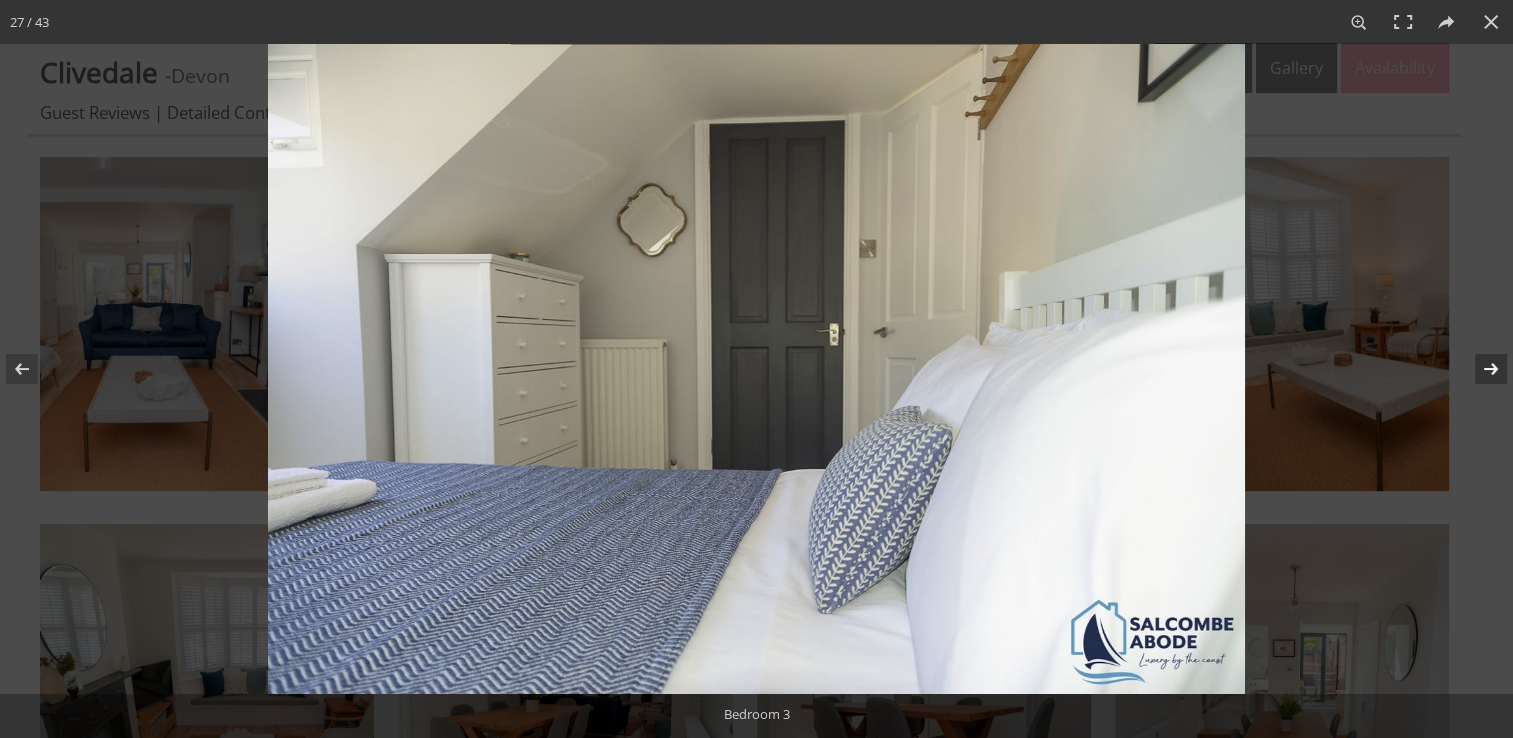 click at bounding box center [1478, 369] 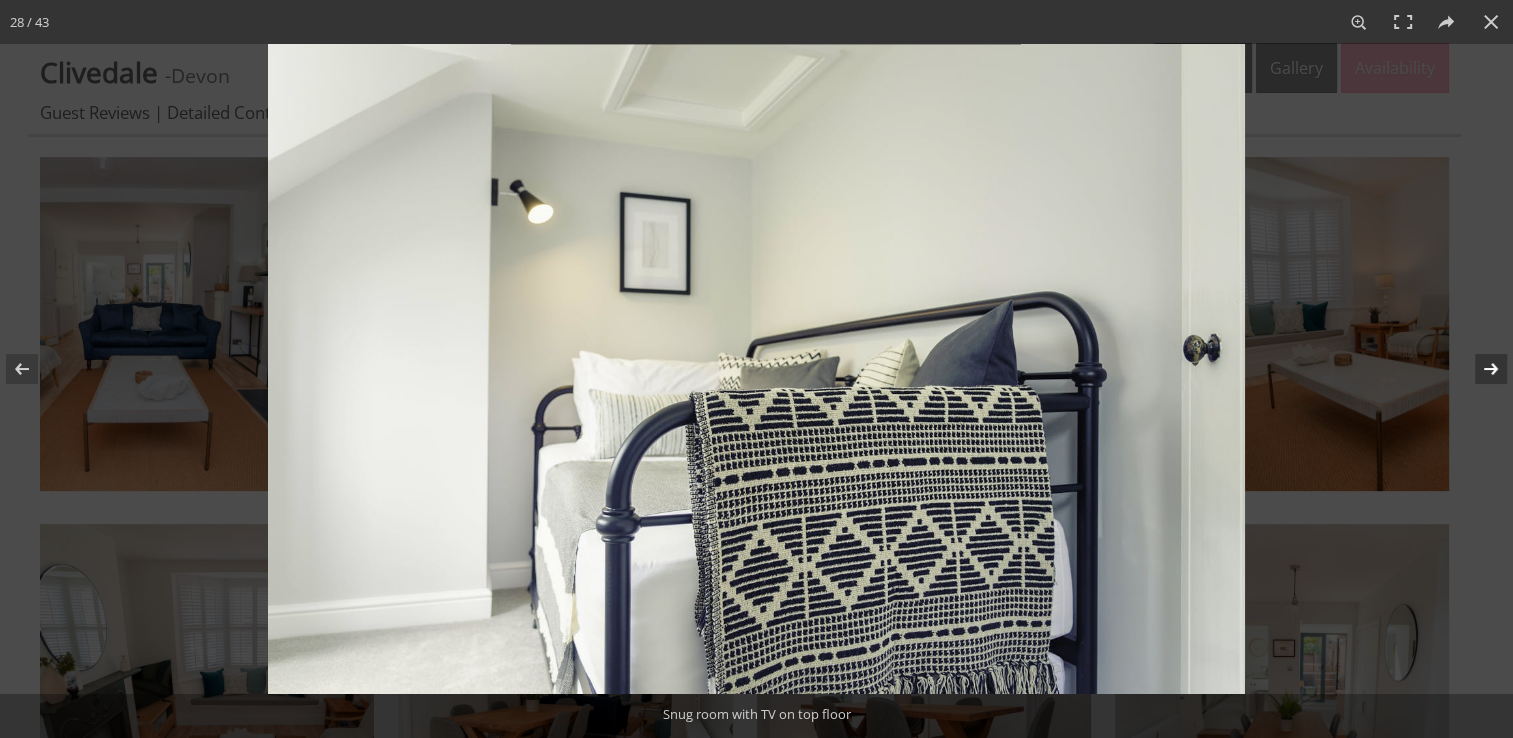 click at bounding box center (1478, 369) 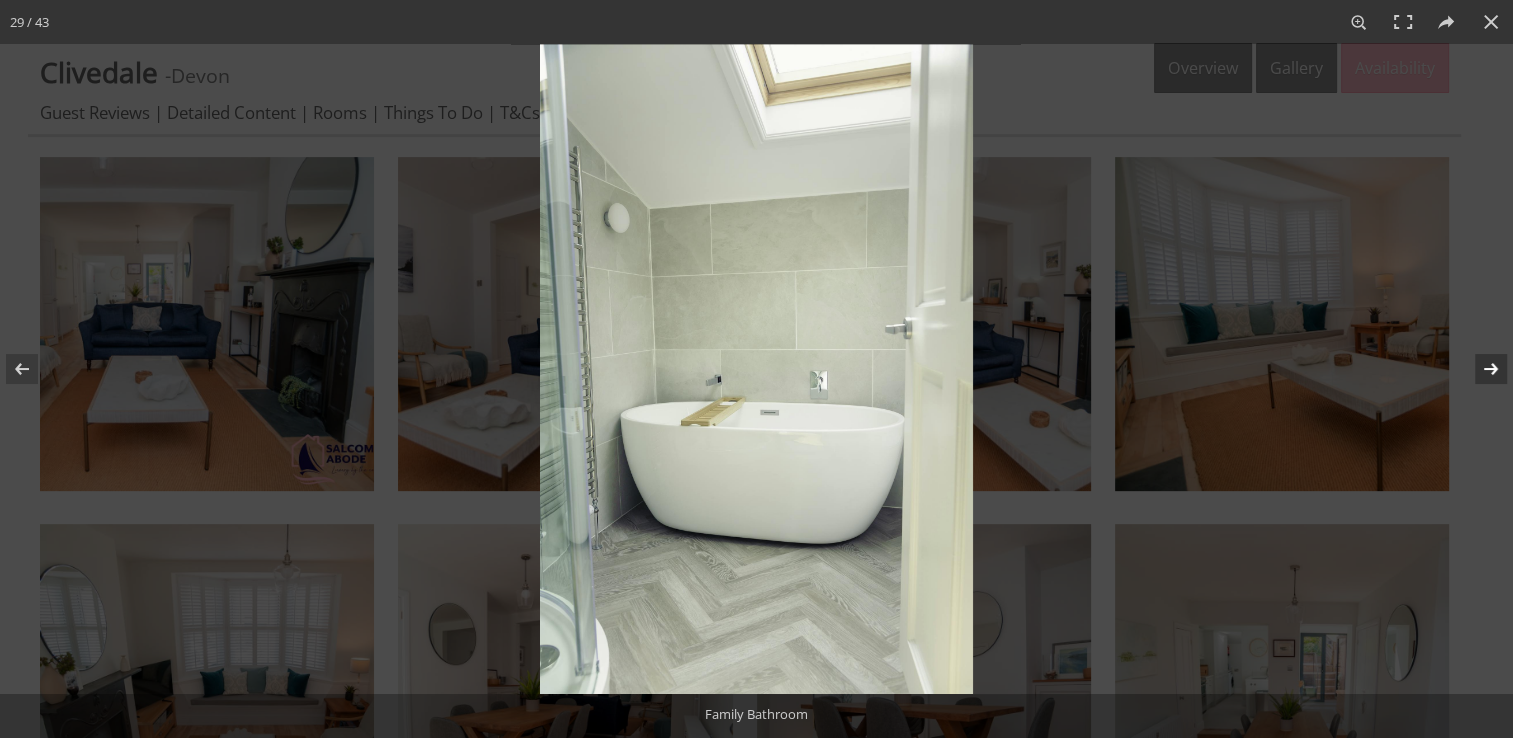 click at bounding box center (1478, 369) 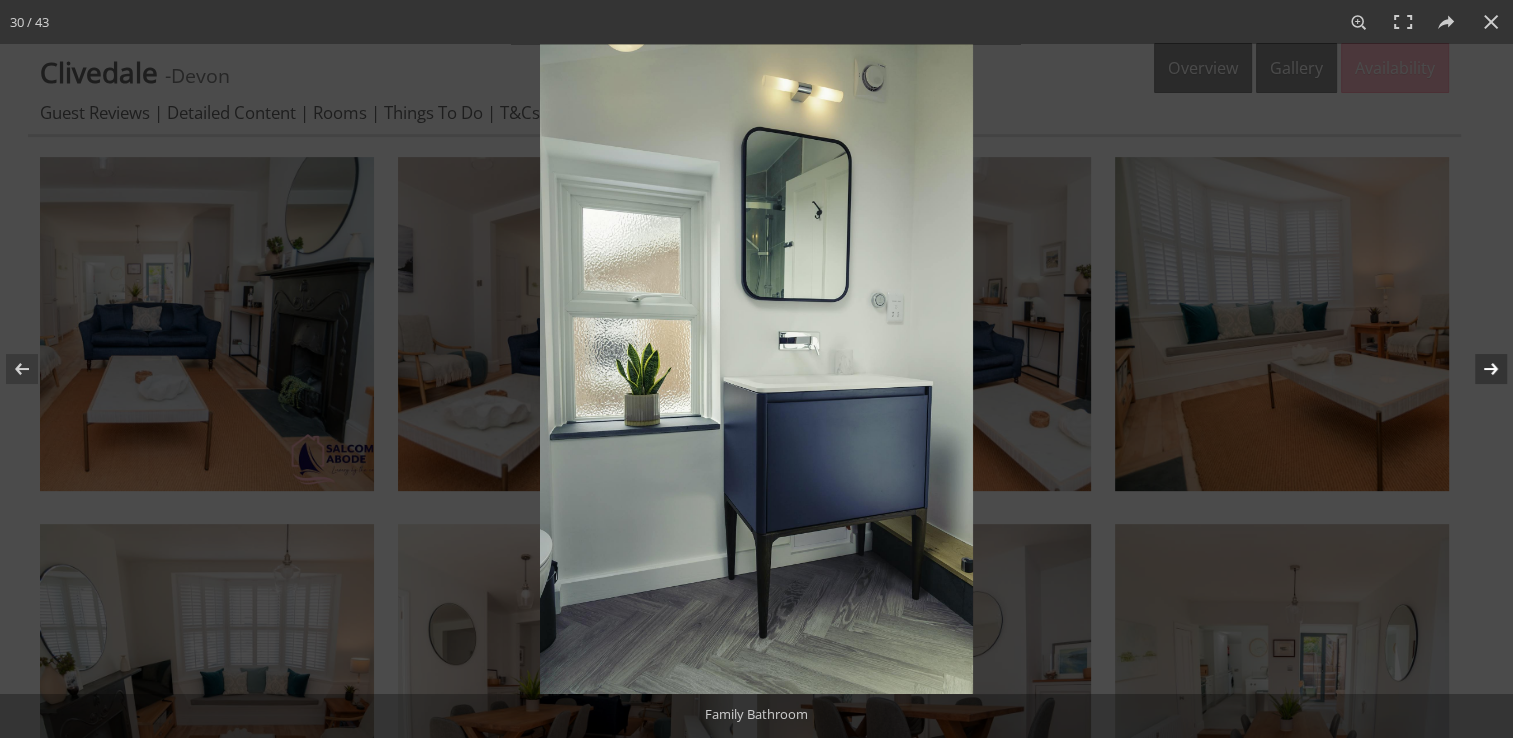 click at bounding box center (1478, 369) 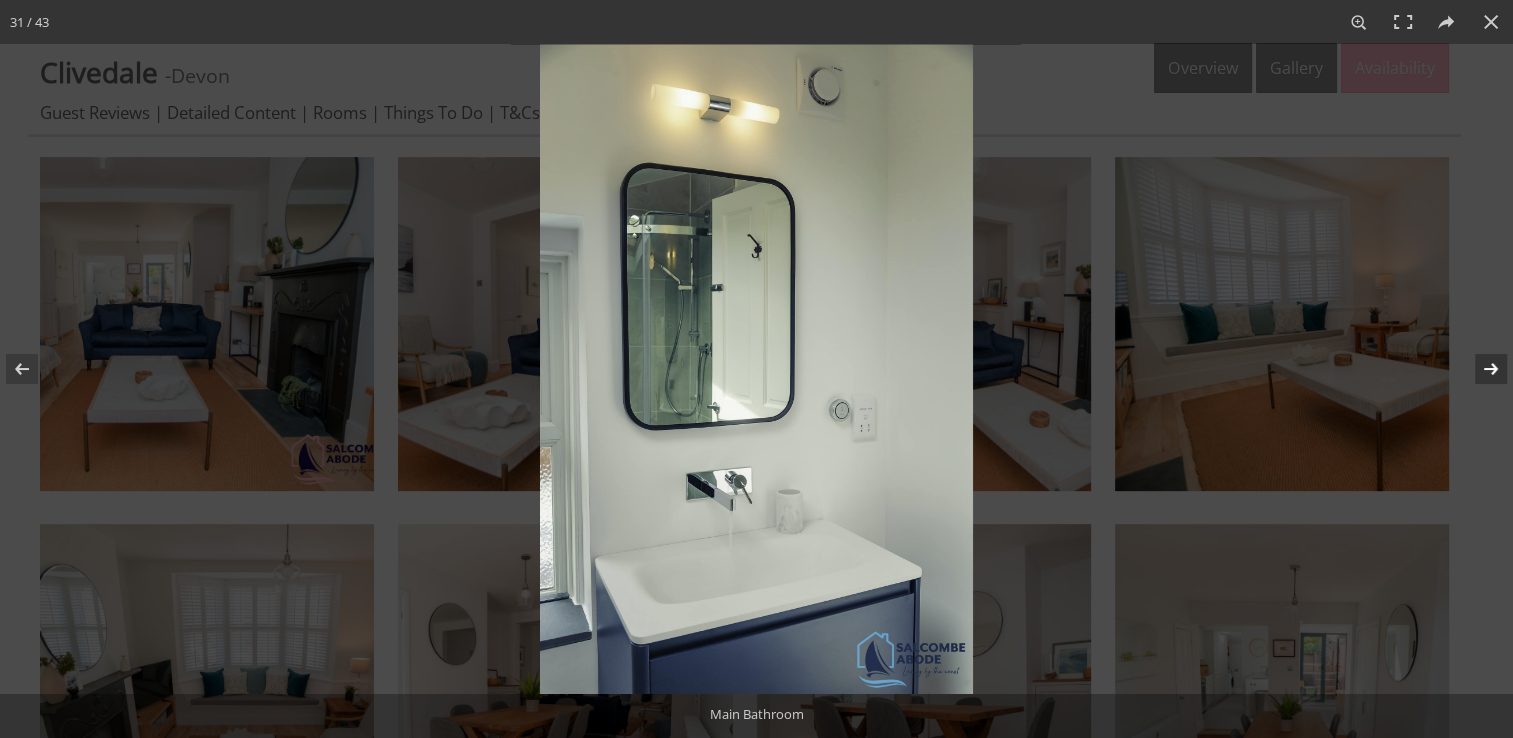 click at bounding box center (1478, 369) 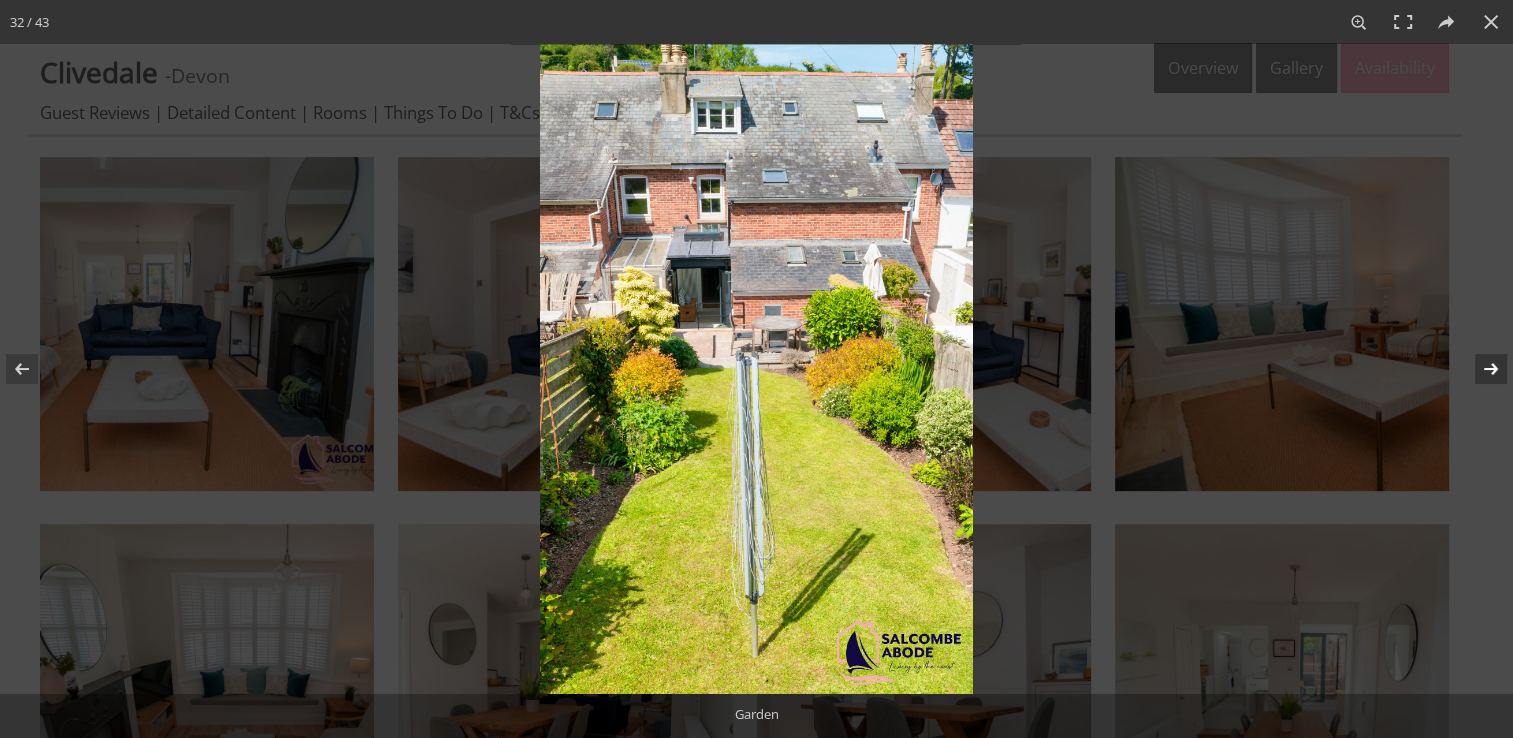 click at bounding box center (1478, 369) 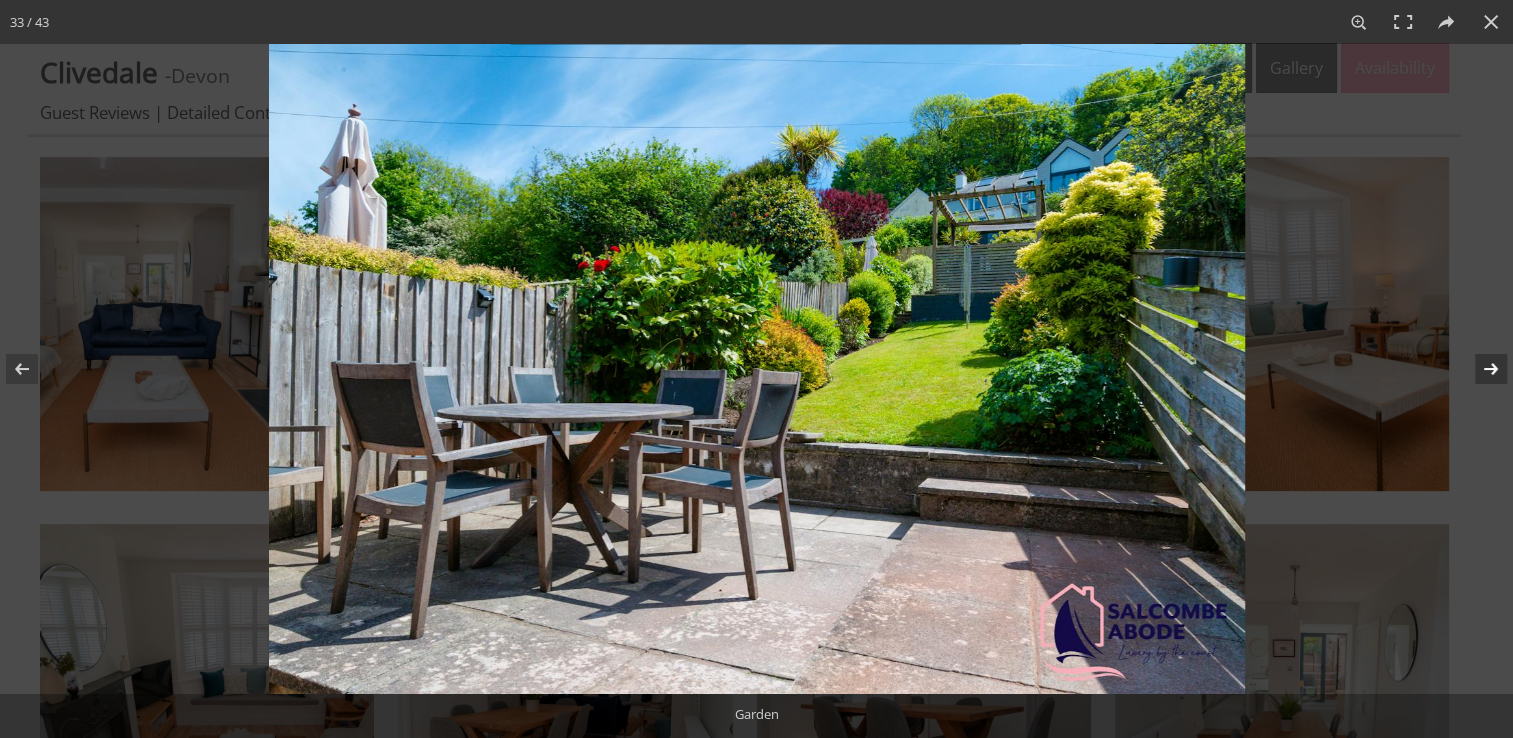click at bounding box center (1478, 369) 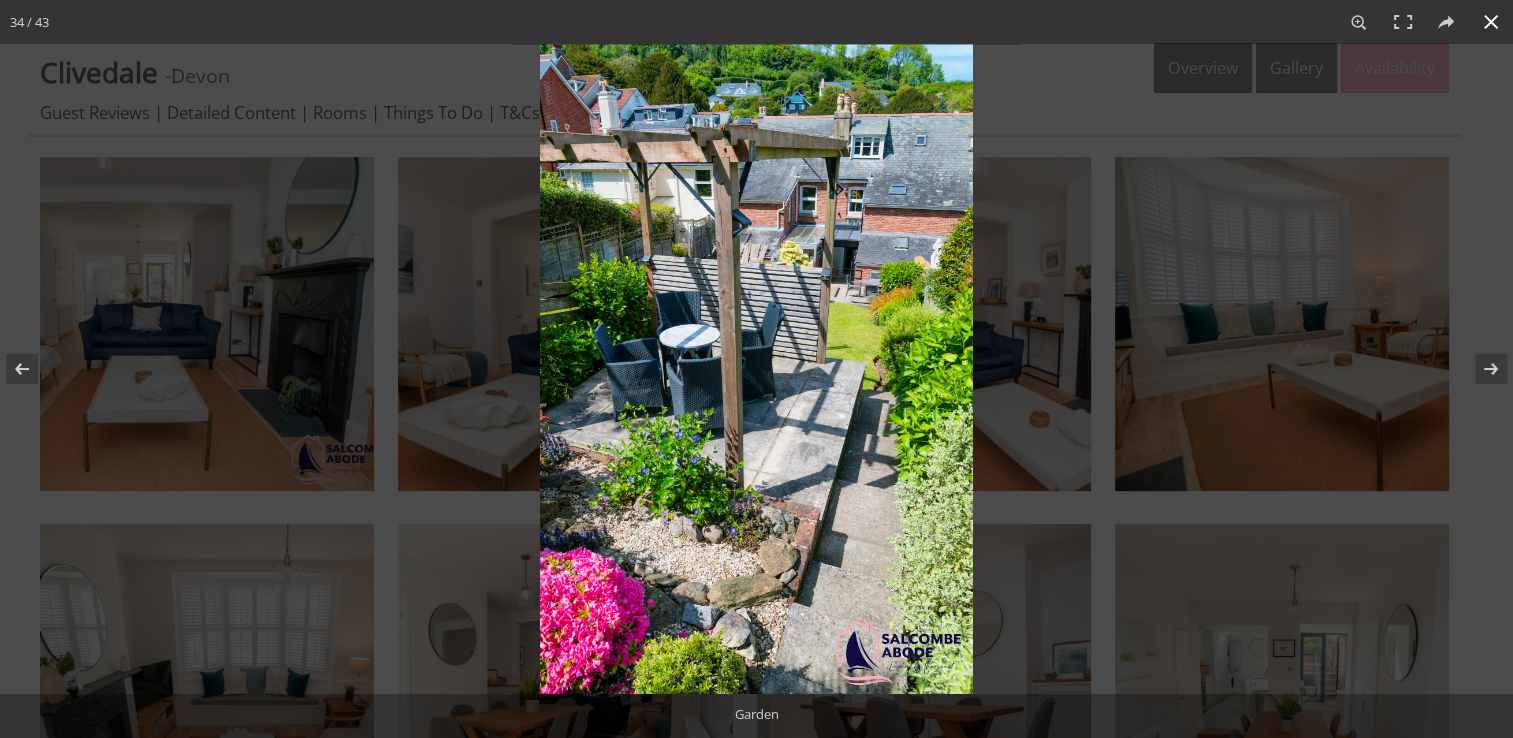 click at bounding box center [1491, 22] 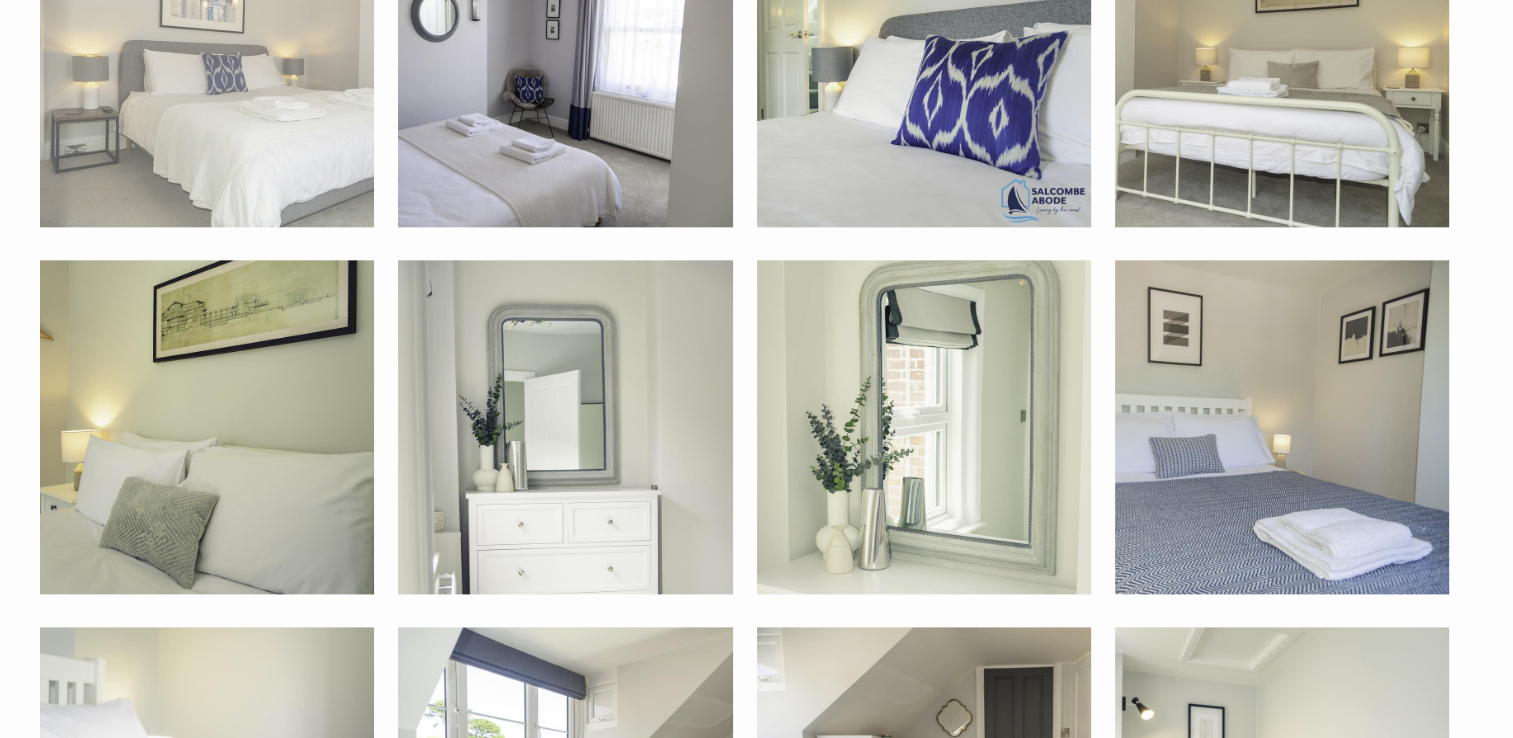 scroll, scrollTop: 2600, scrollLeft: 0, axis: vertical 